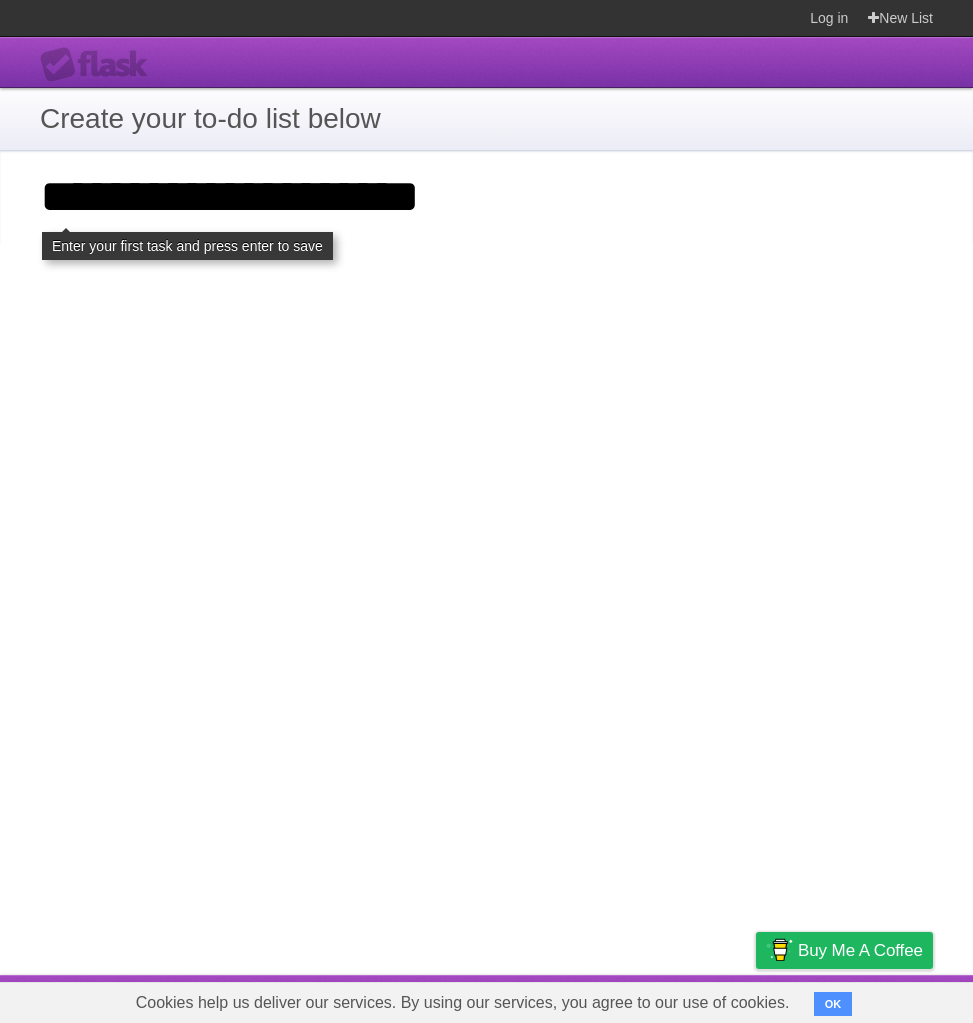 scroll, scrollTop: 0, scrollLeft: 0, axis: both 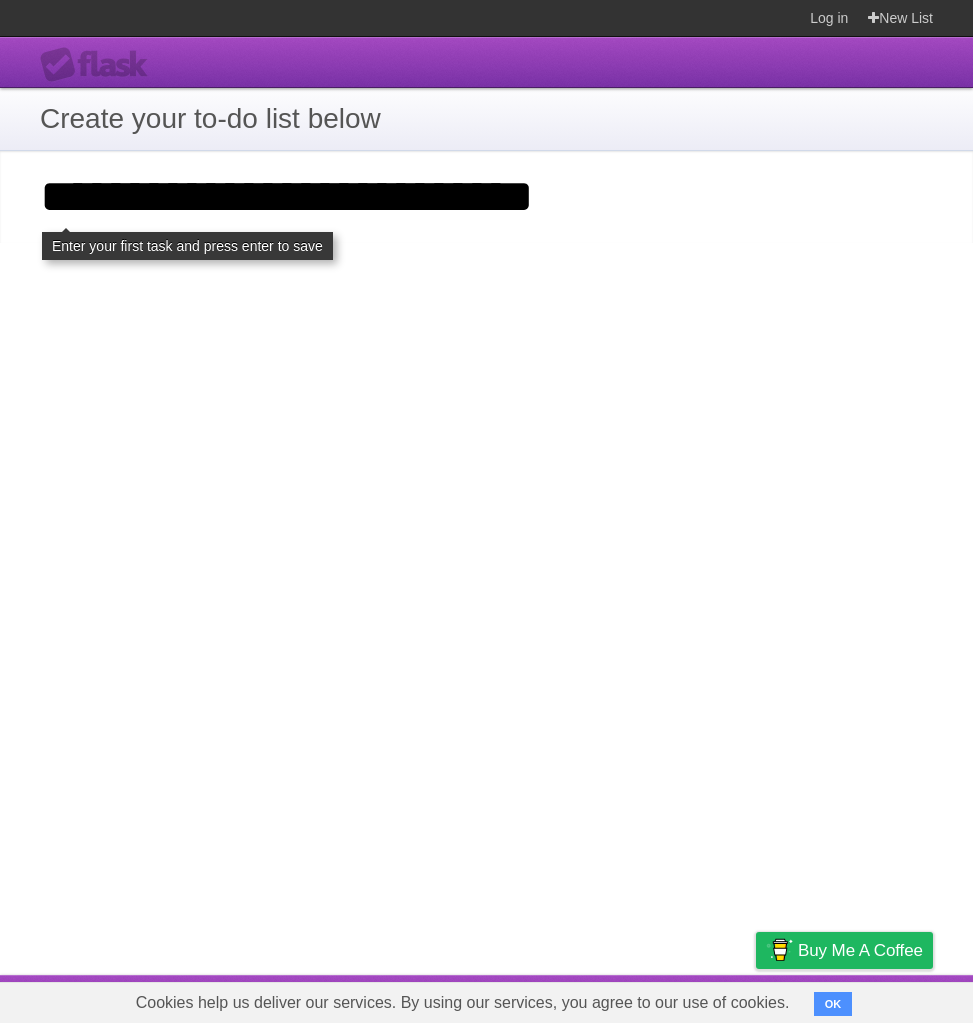 type on "**********" 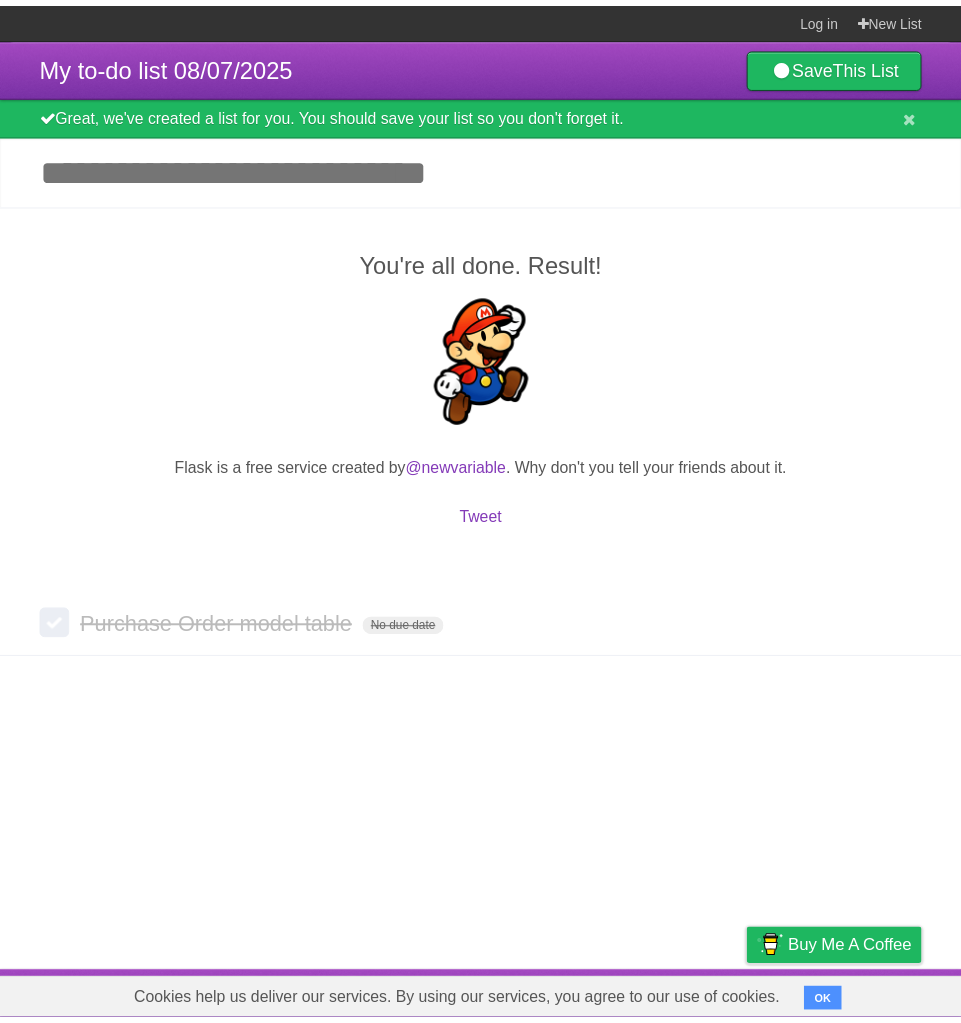scroll, scrollTop: 0, scrollLeft: 0, axis: both 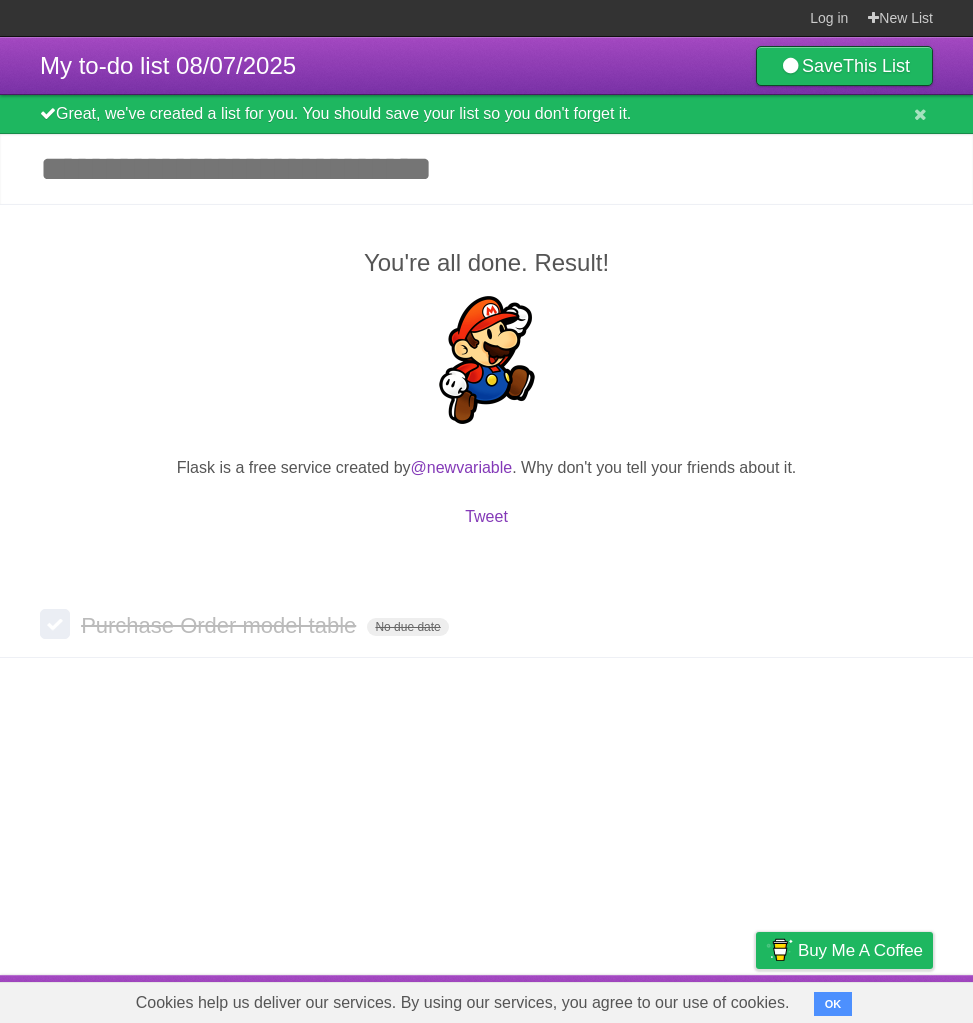 click on "Add another task" at bounding box center [486, 169] 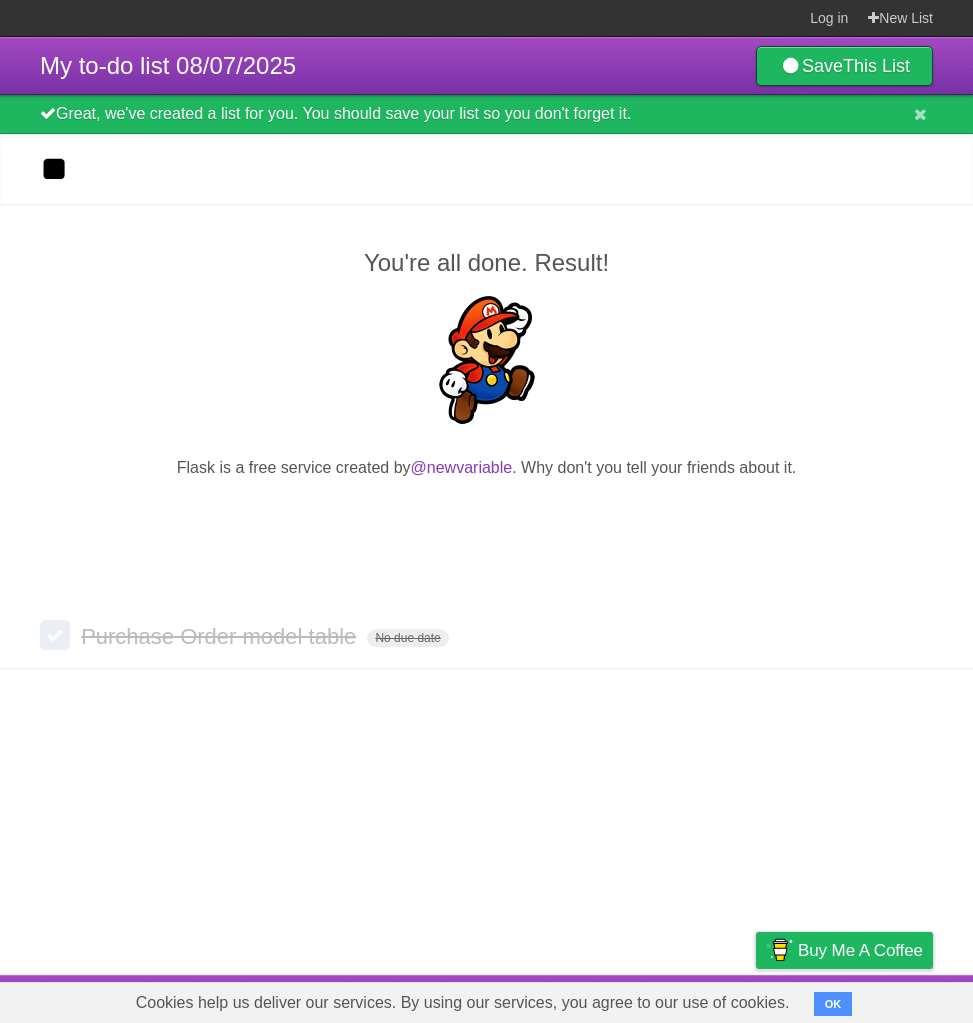 type on "*" 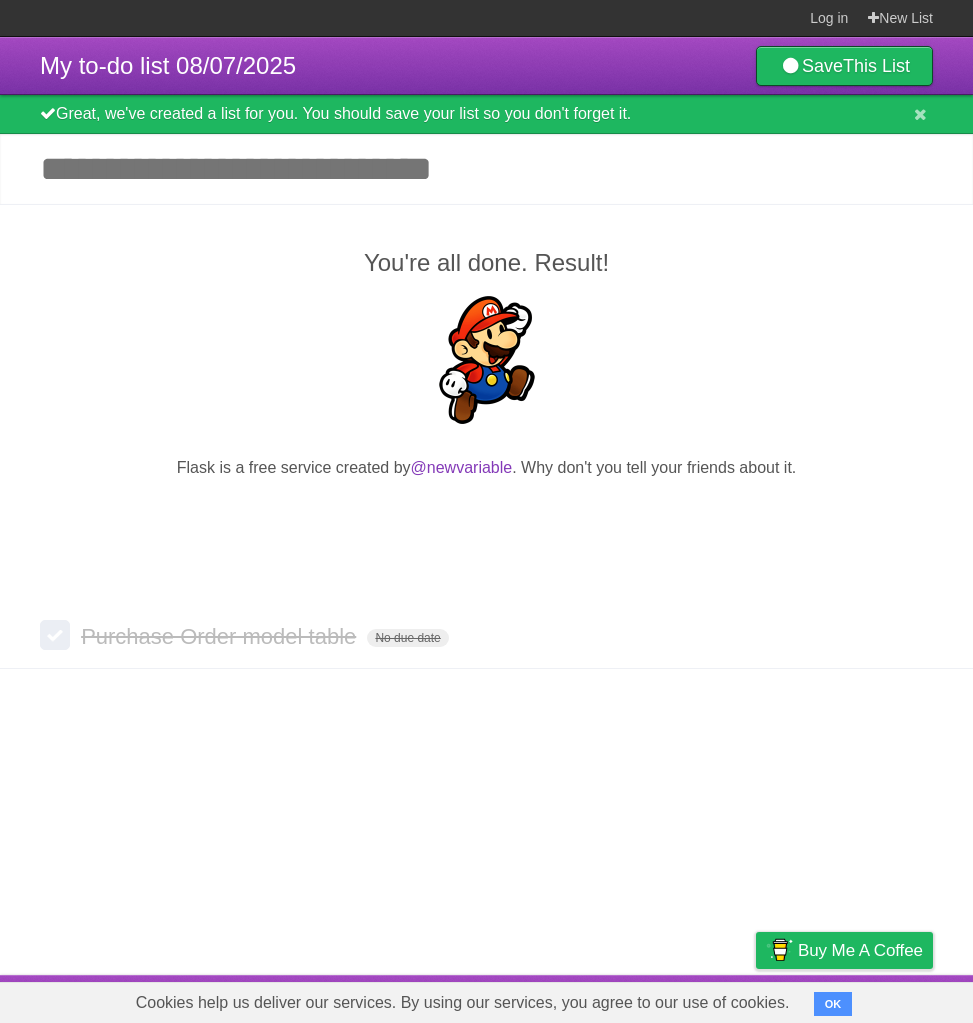 click on "Add another task" at bounding box center [486, 169] 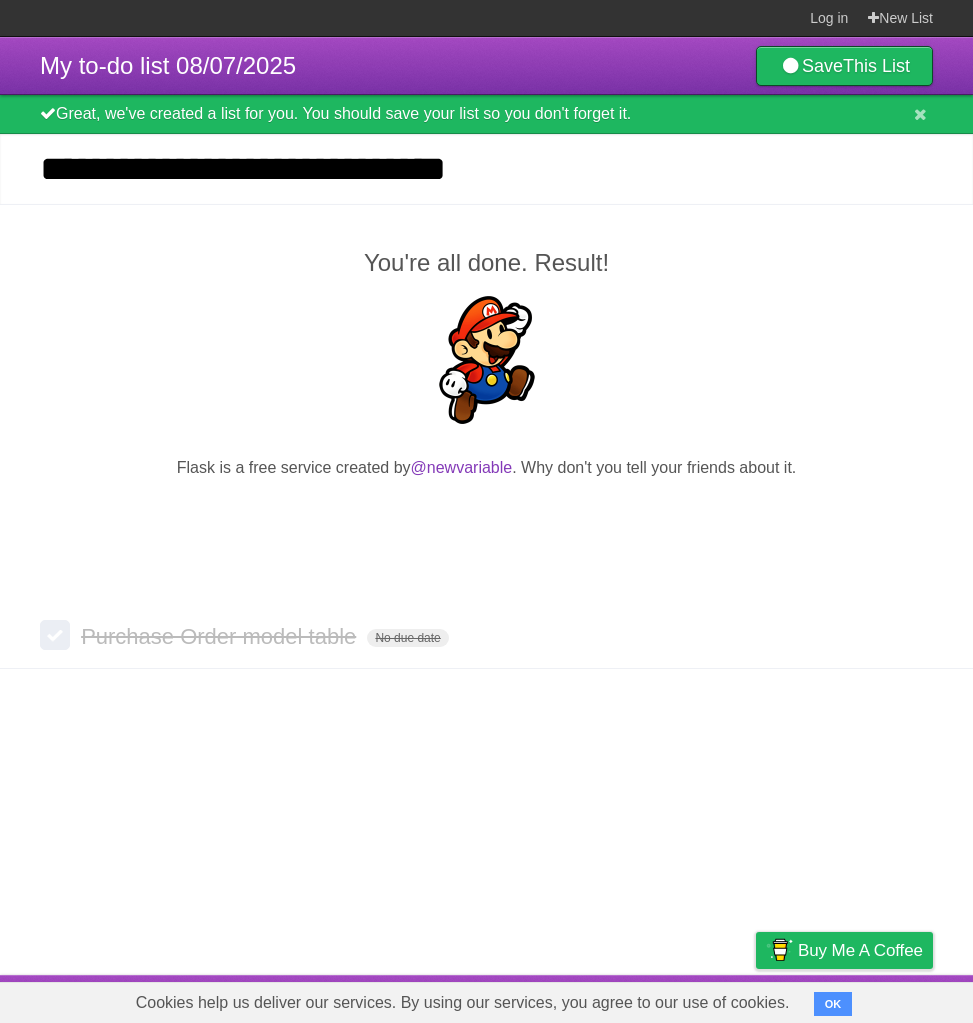 type on "**********" 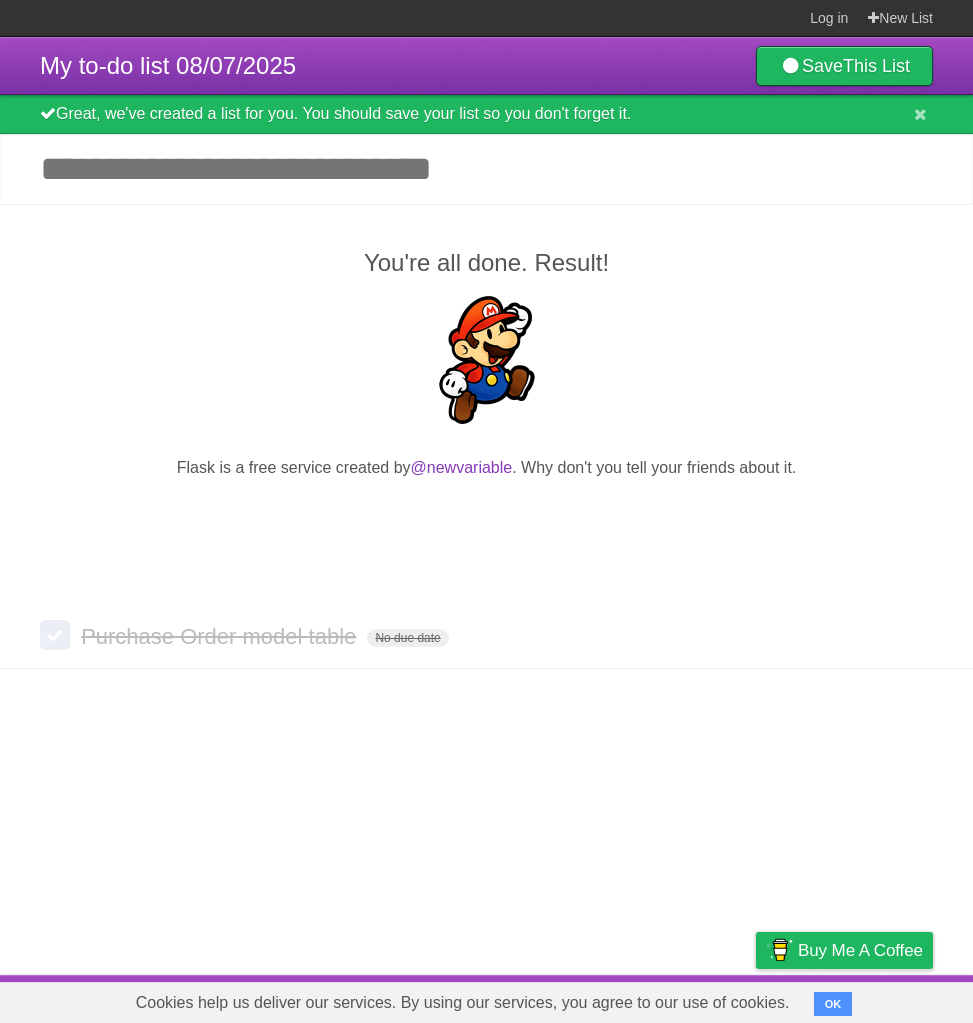 click on "*********" at bounding box center [0, 0] 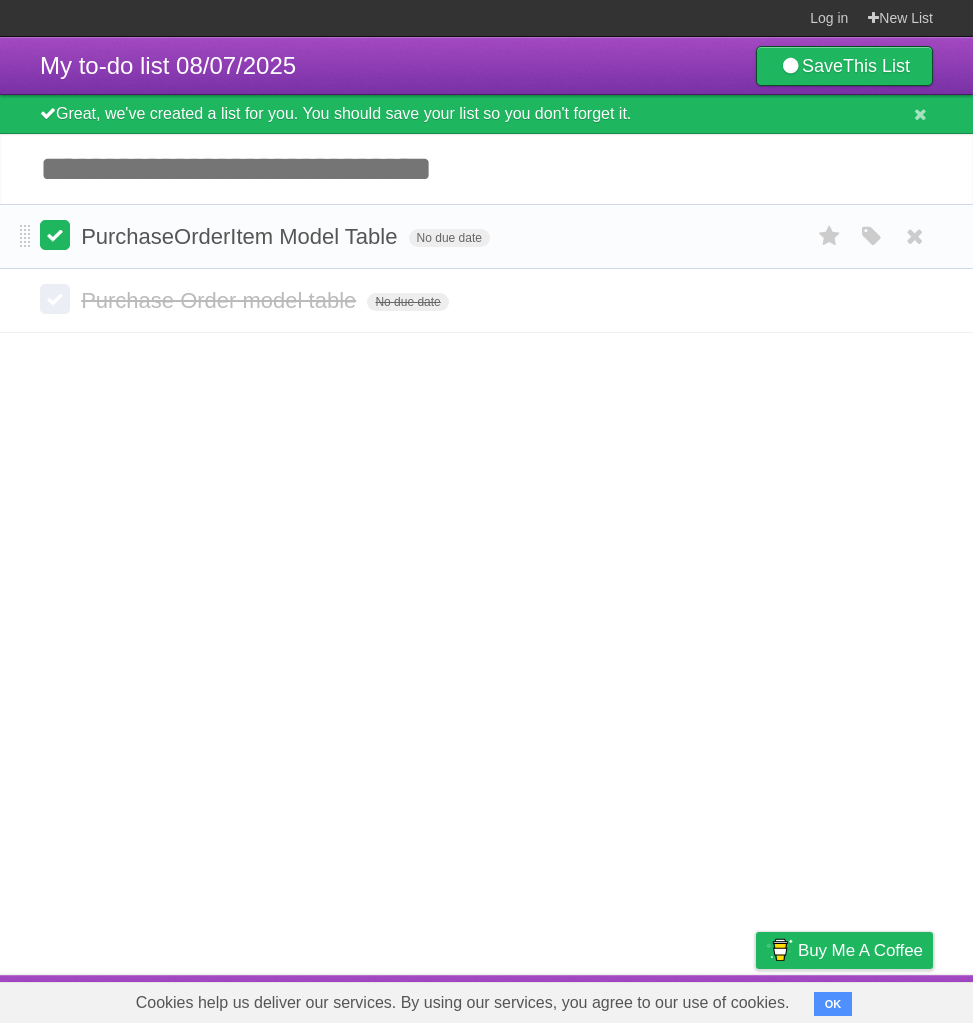 click at bounding box center [55, 235] 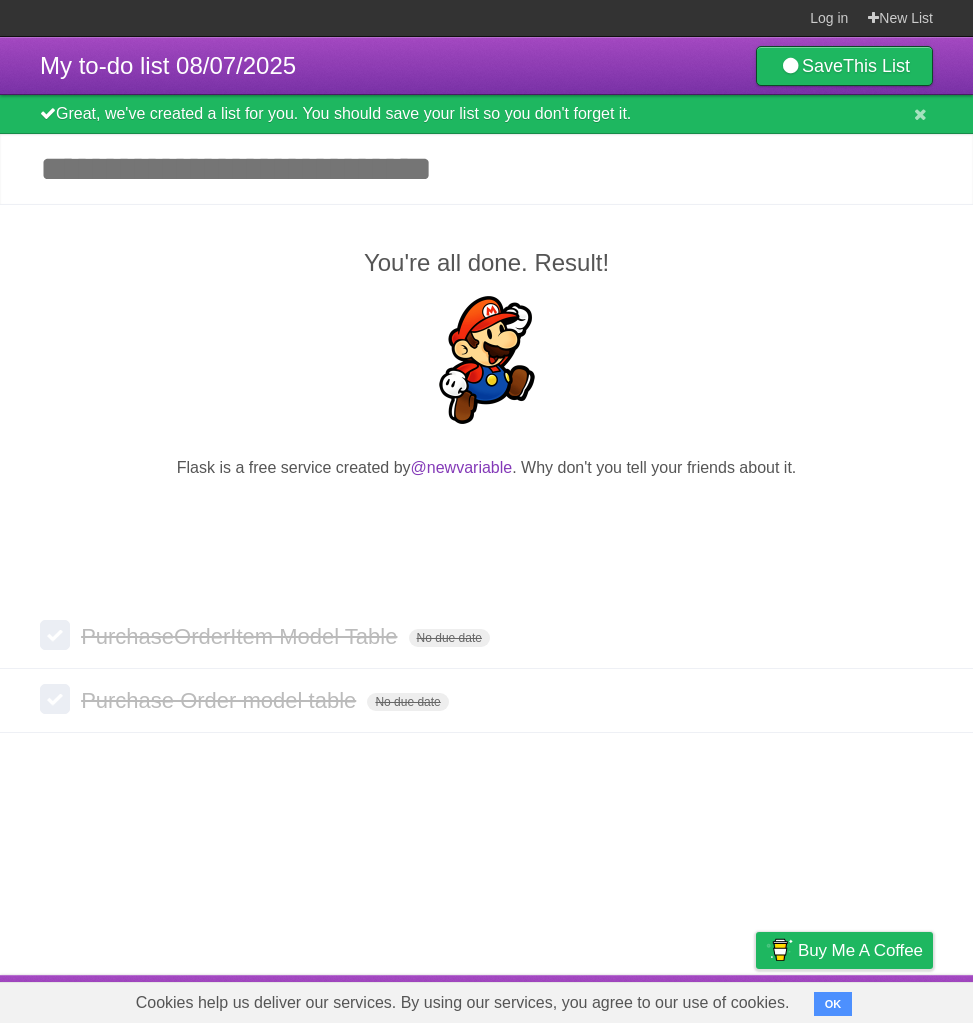 click on "Add another task" at bounding box center [486, 169] 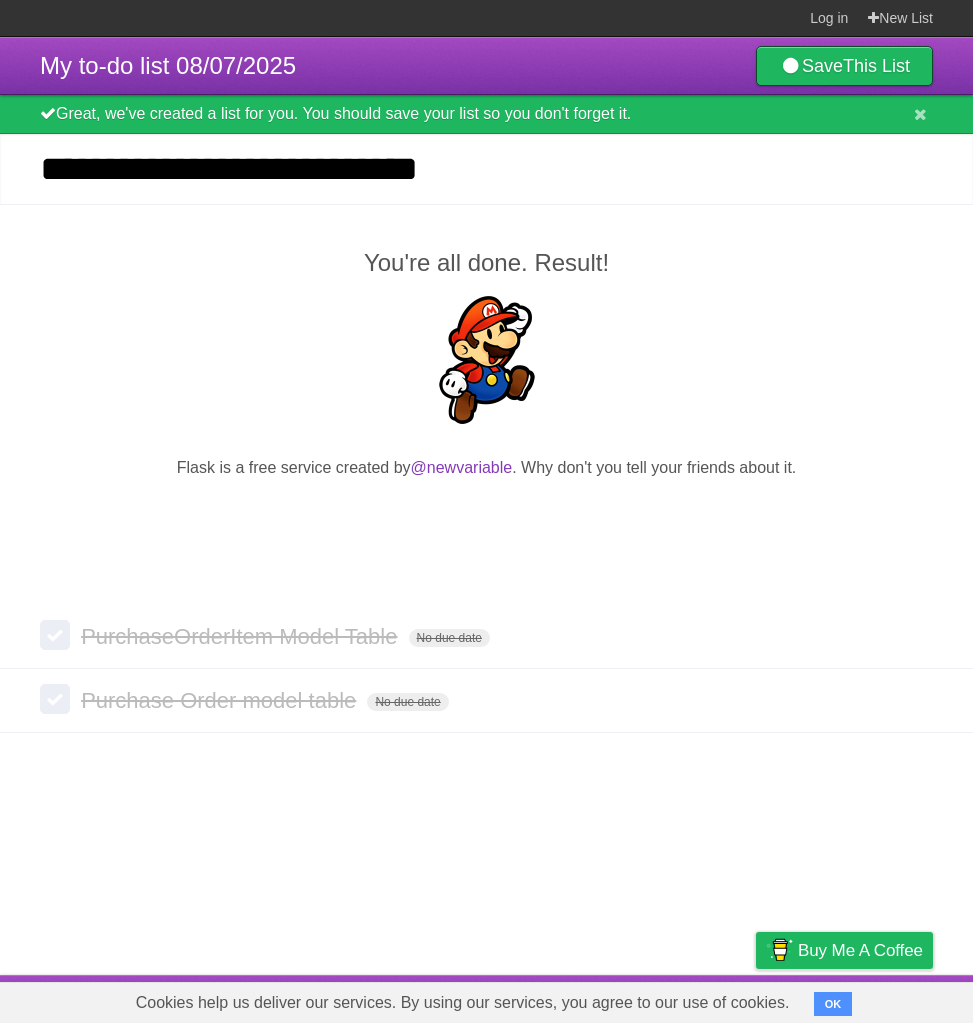 type on "**********" 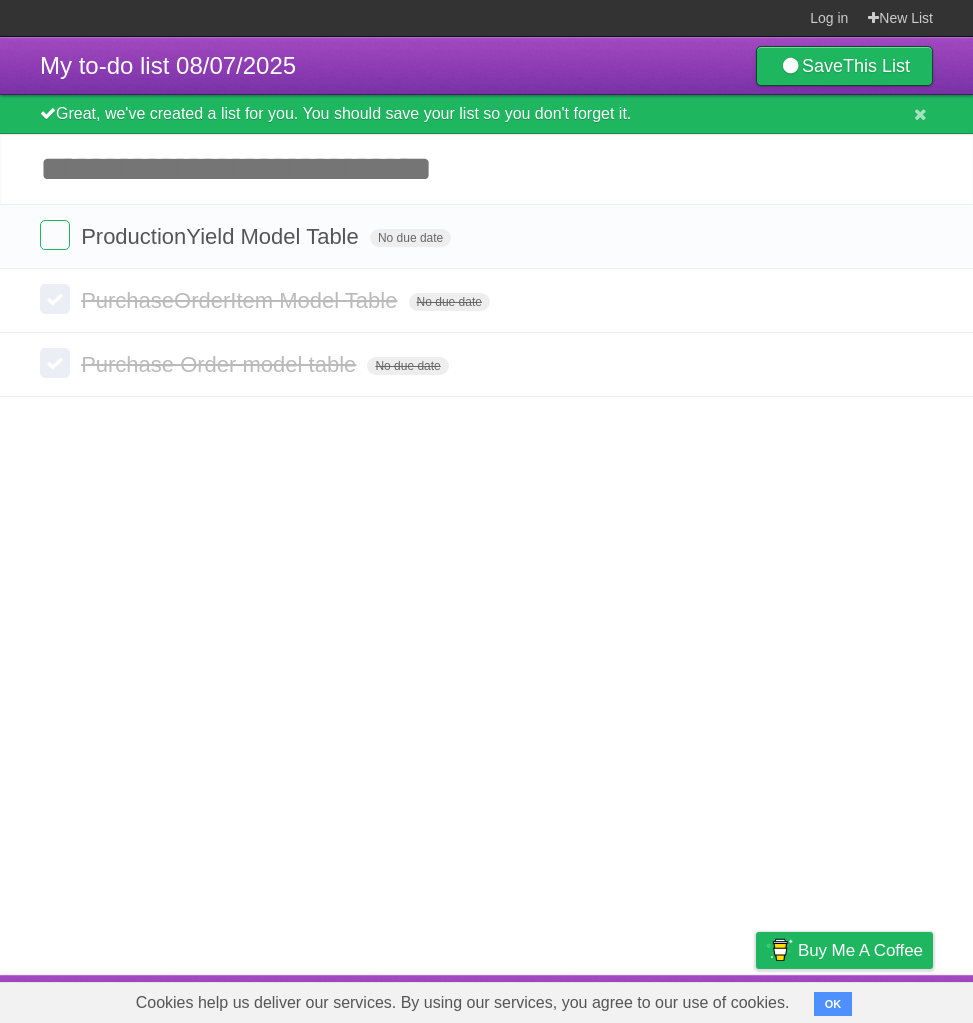 click on "Add another task" at bounding box center (486, 169) 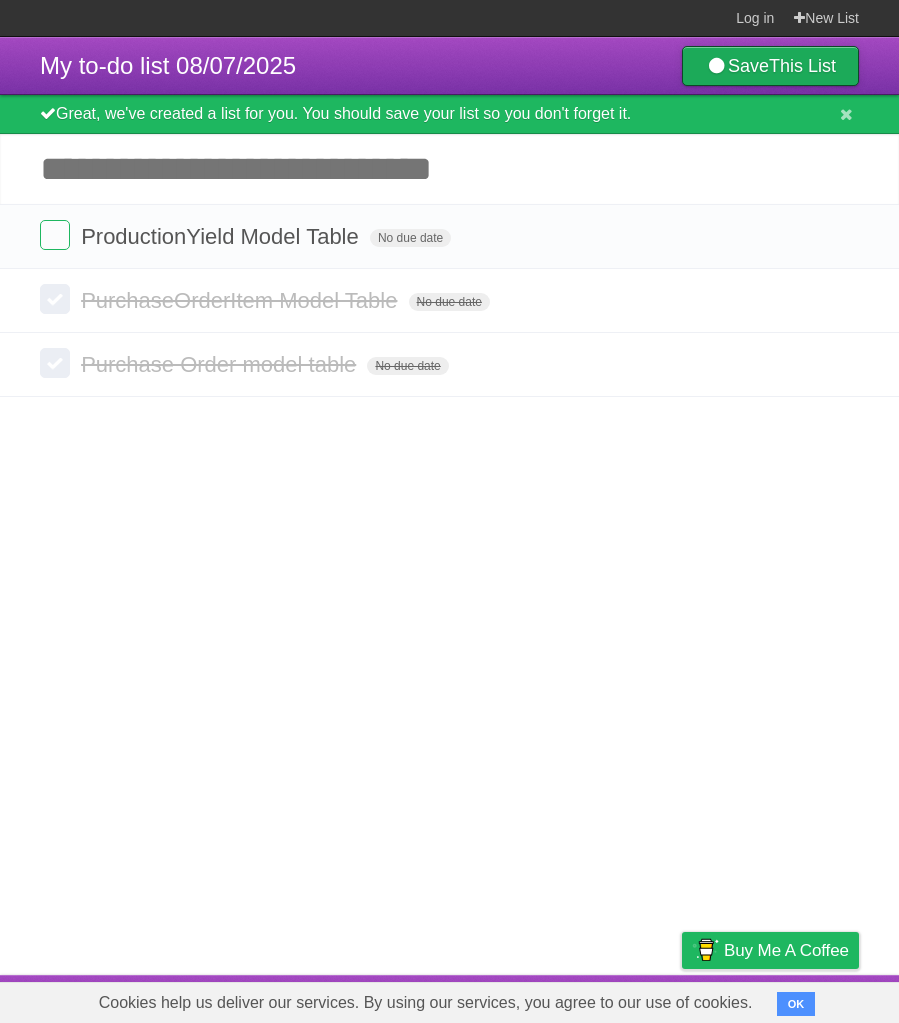 click on "Save  This List" at bounding box center (770, 66) 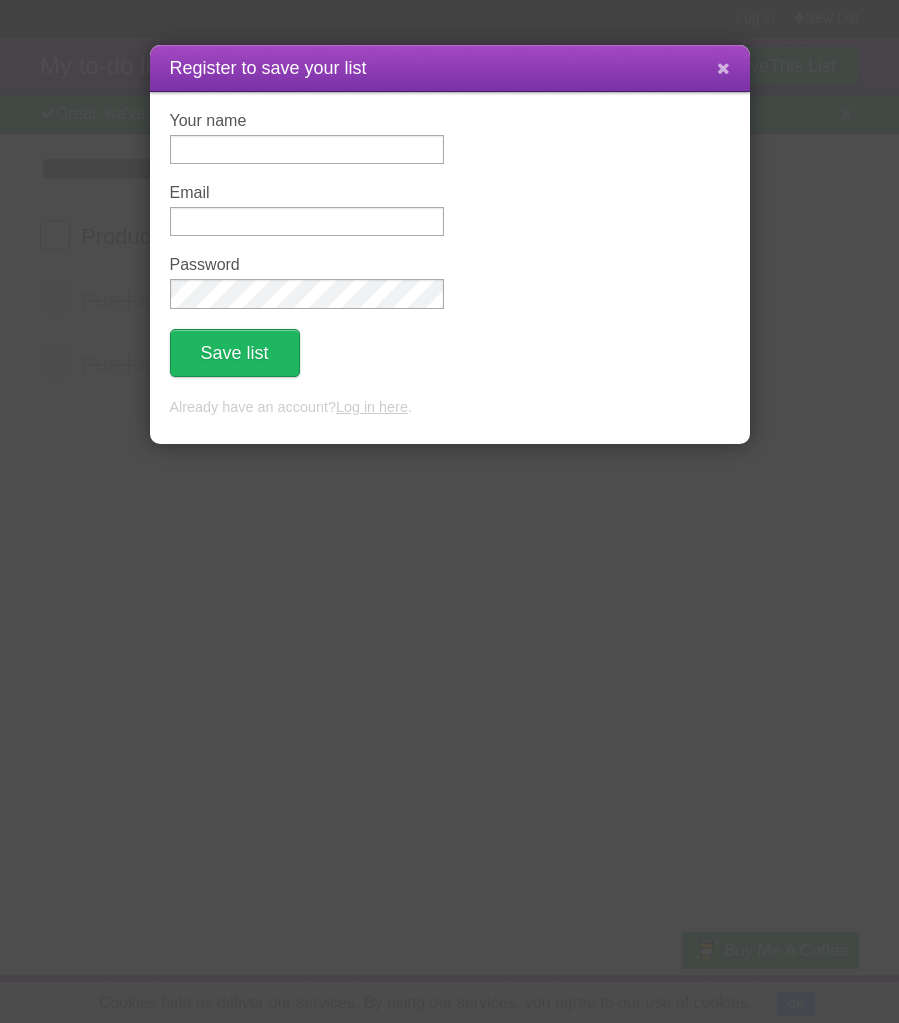 click at bounding box center [723, 68] 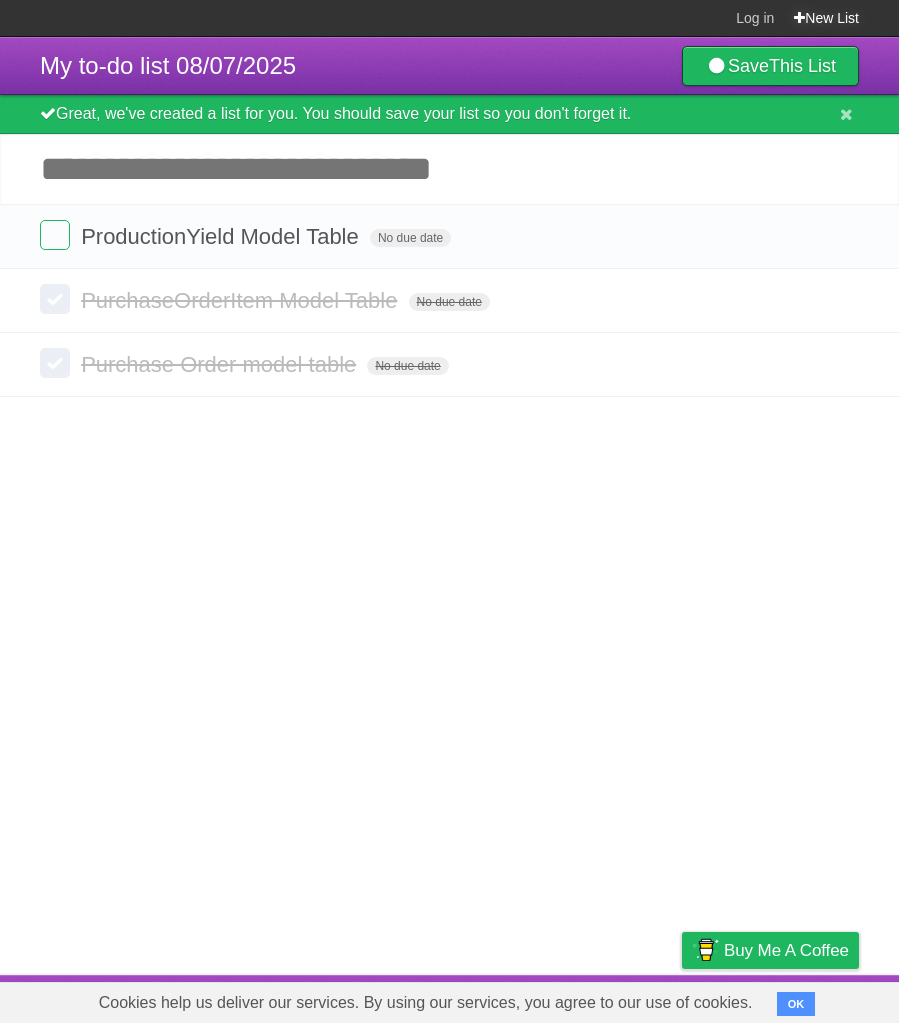 drag, startPoint x: 804, startPoint y: 1, endPoint x: 805, endPoint y: 25, distance: 24.020824 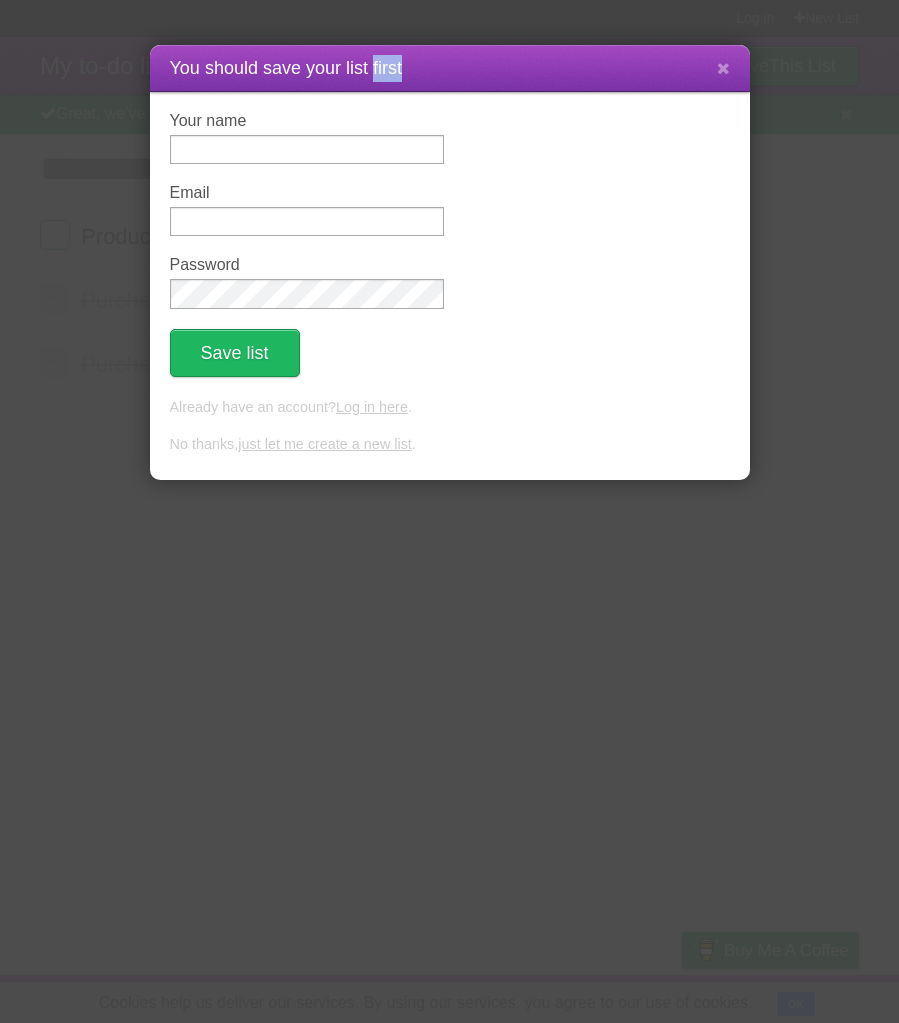 drag, startPoint x: 805, startPoint y: 23, endPoint x: 791, endPoint y: 49, distance: 29.529646 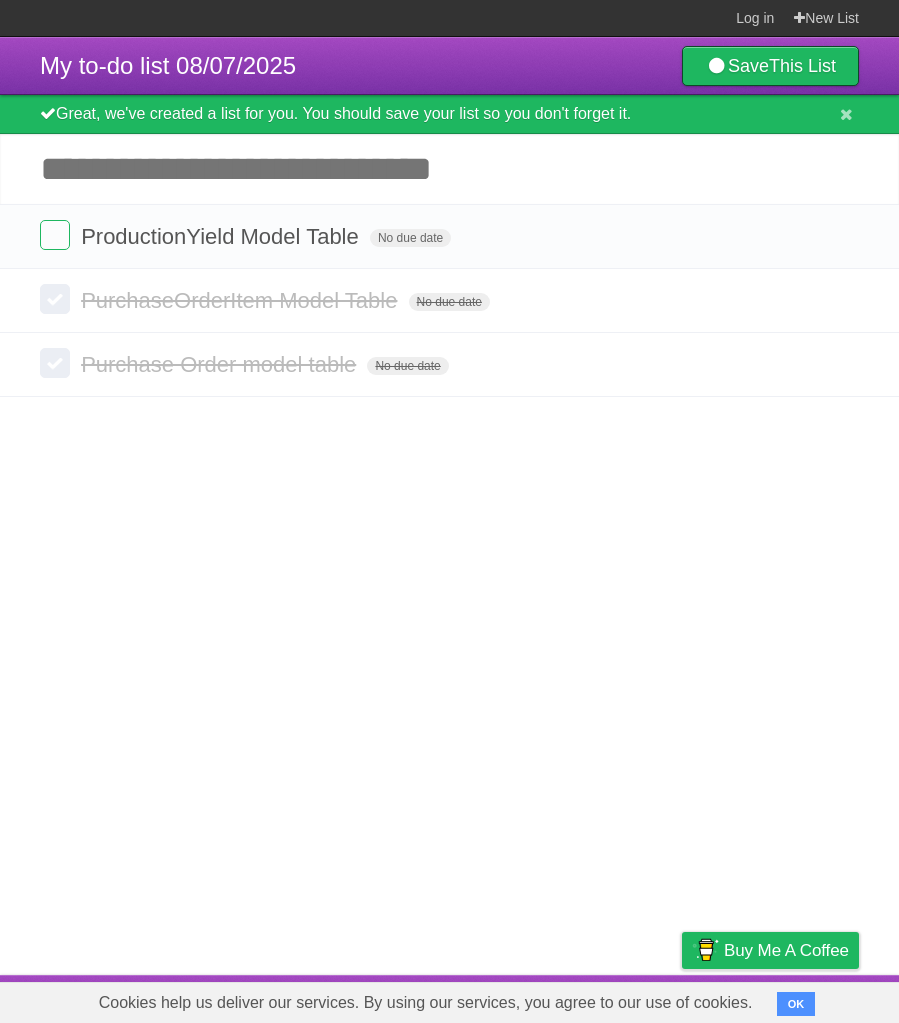 click on "Add another task" at bounding box center [449, 169] 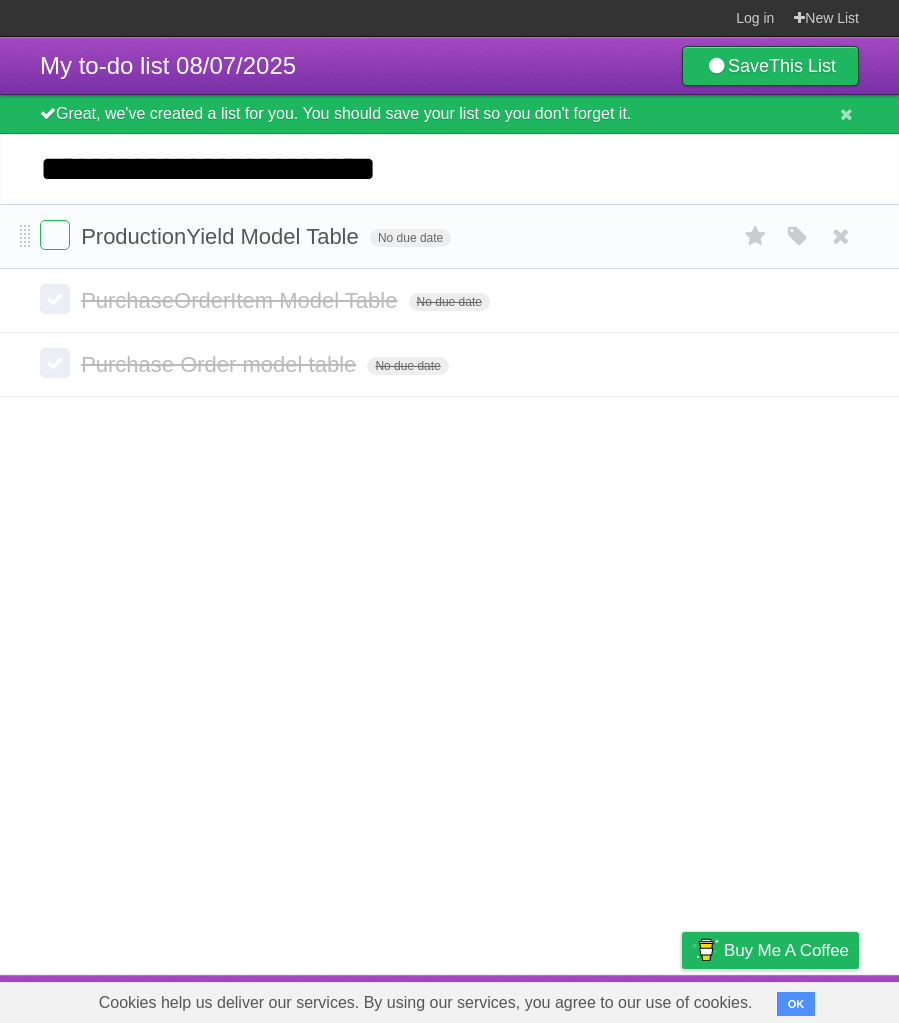 type on "**********" 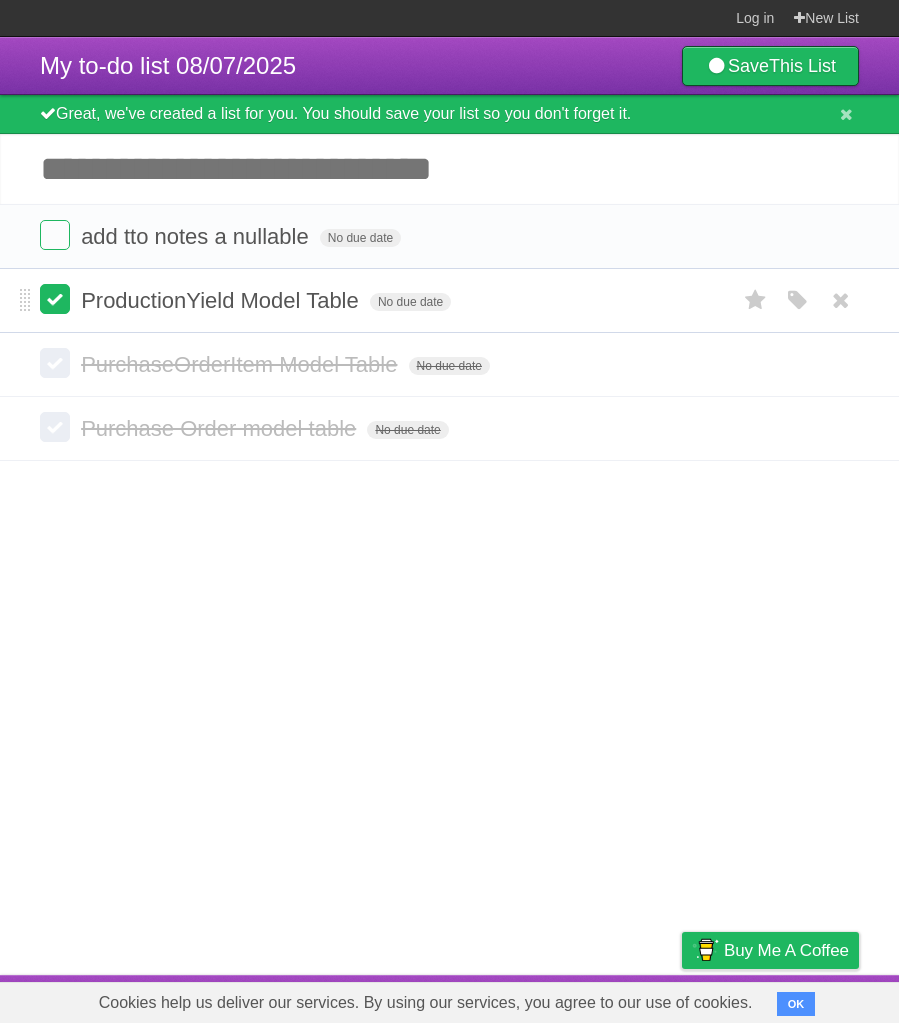 click at bounding box center [55, 299] 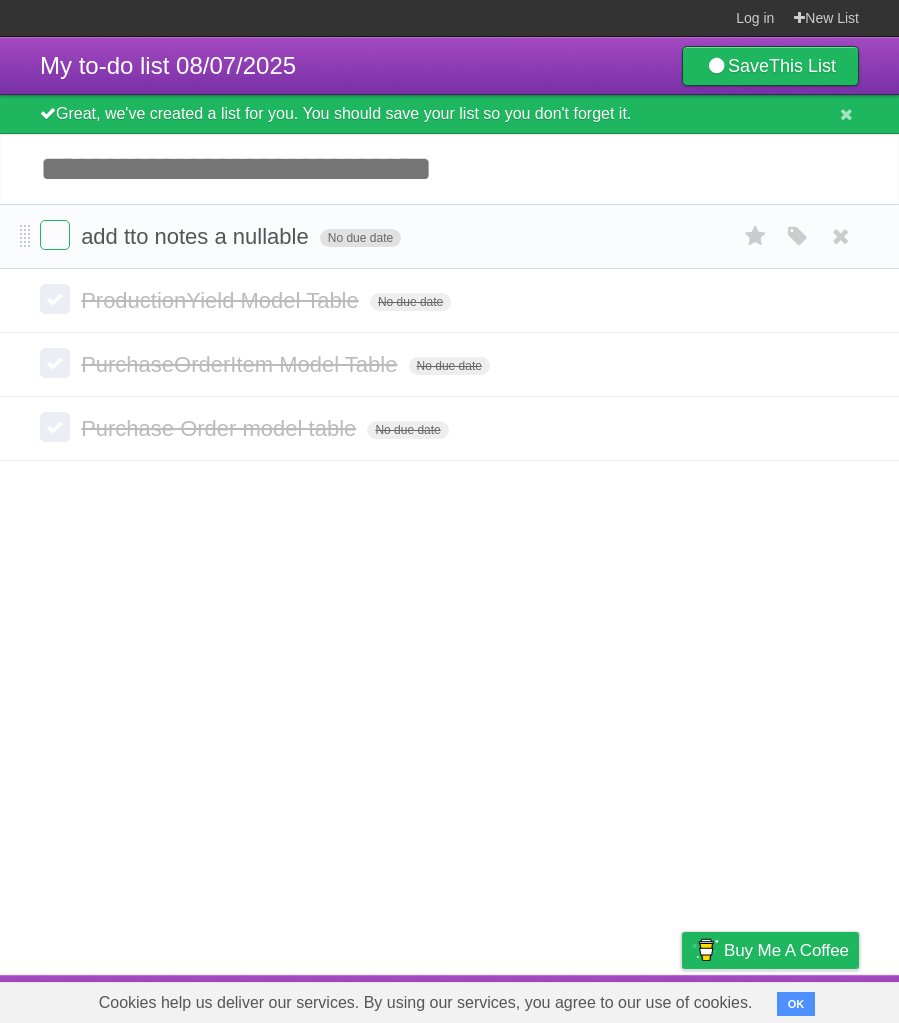 click on "No due date" at bounding box center (360, 238) 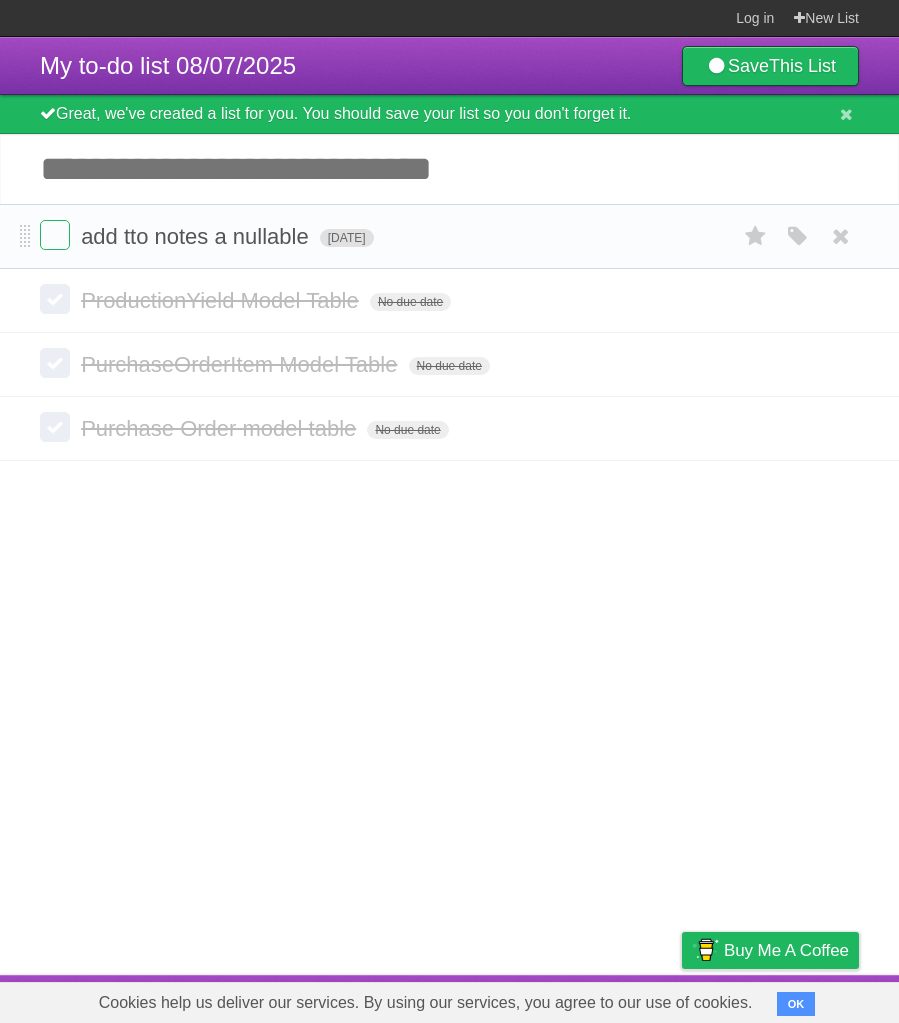 click on "[DATE]" at bounding box center (347, 238) 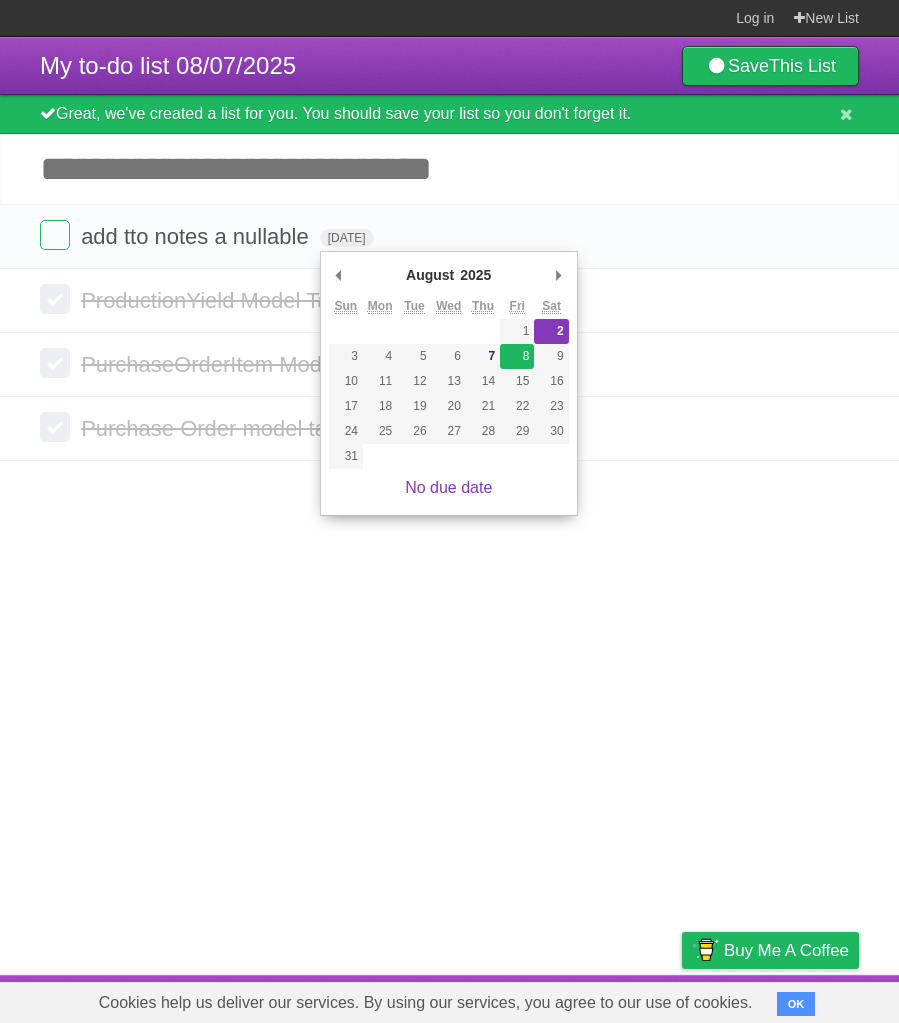 type on "[DATE]" 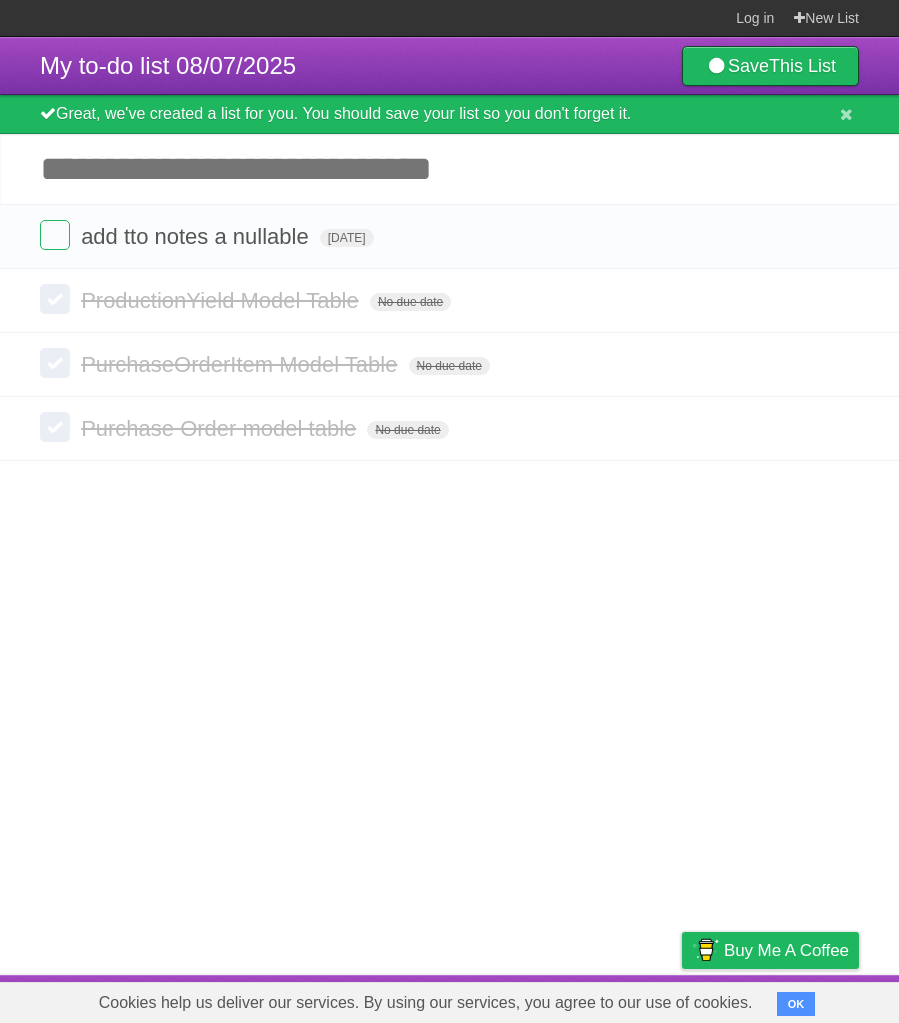 click on "Log in
New List" at bounding box center (449, 18) 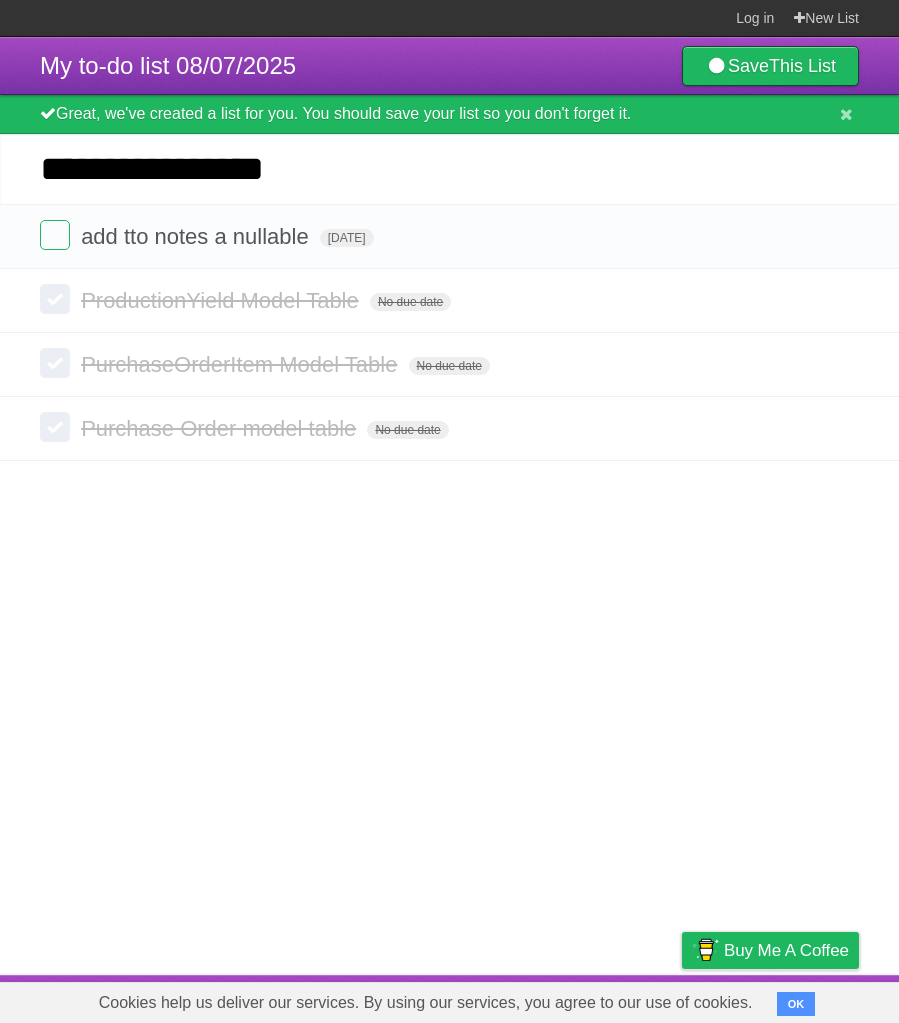 type on "**********" 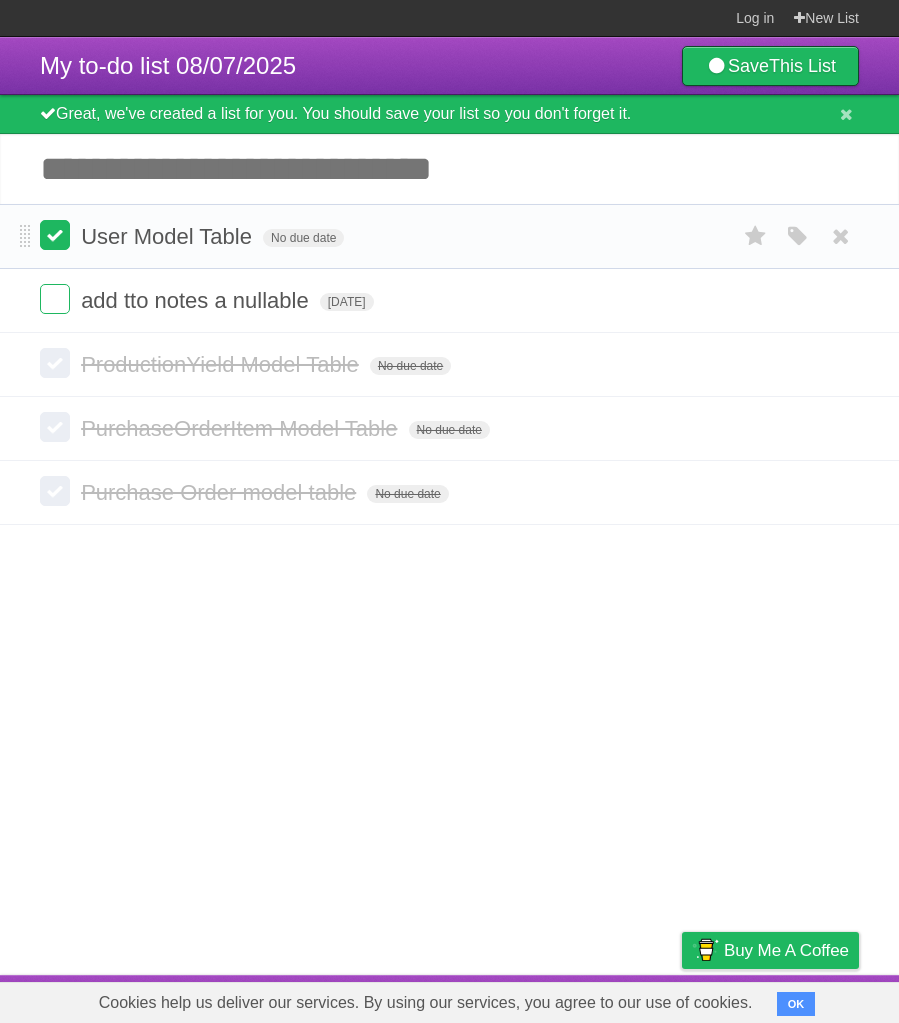 click at bounding box center [55, 235] 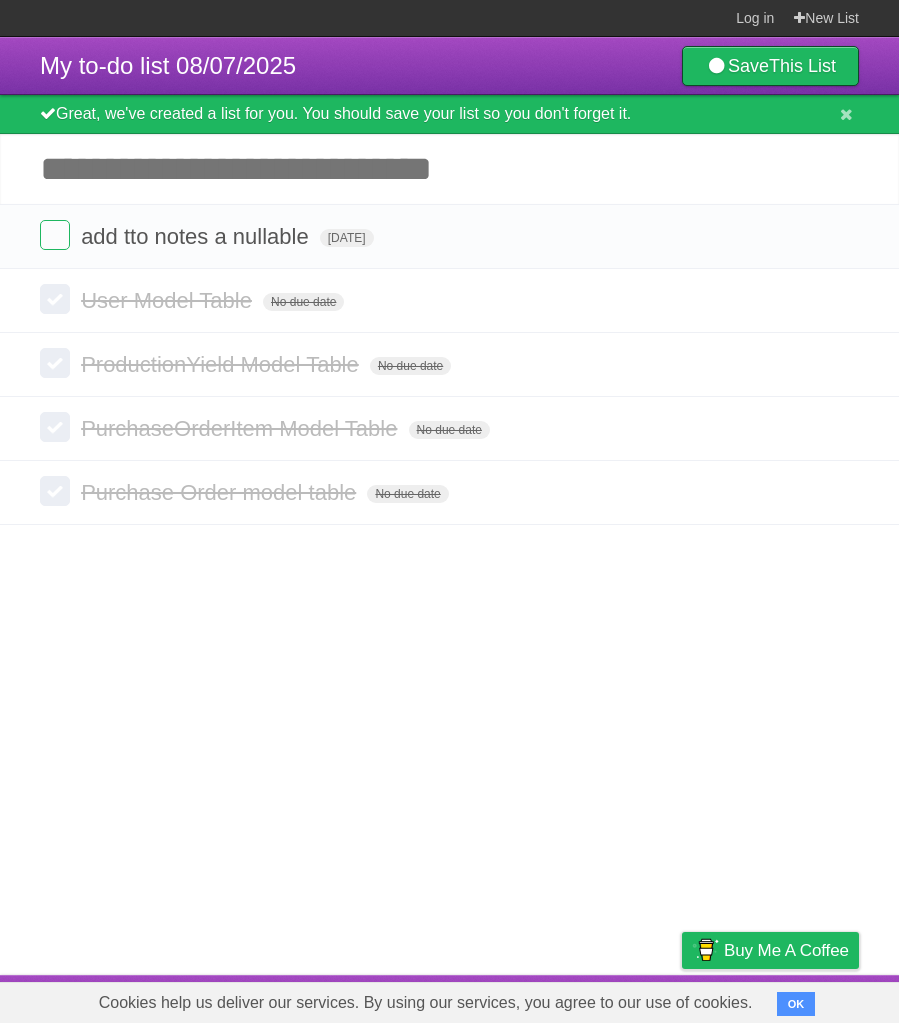 click on "Add another task" at bounding box center [449, 169] 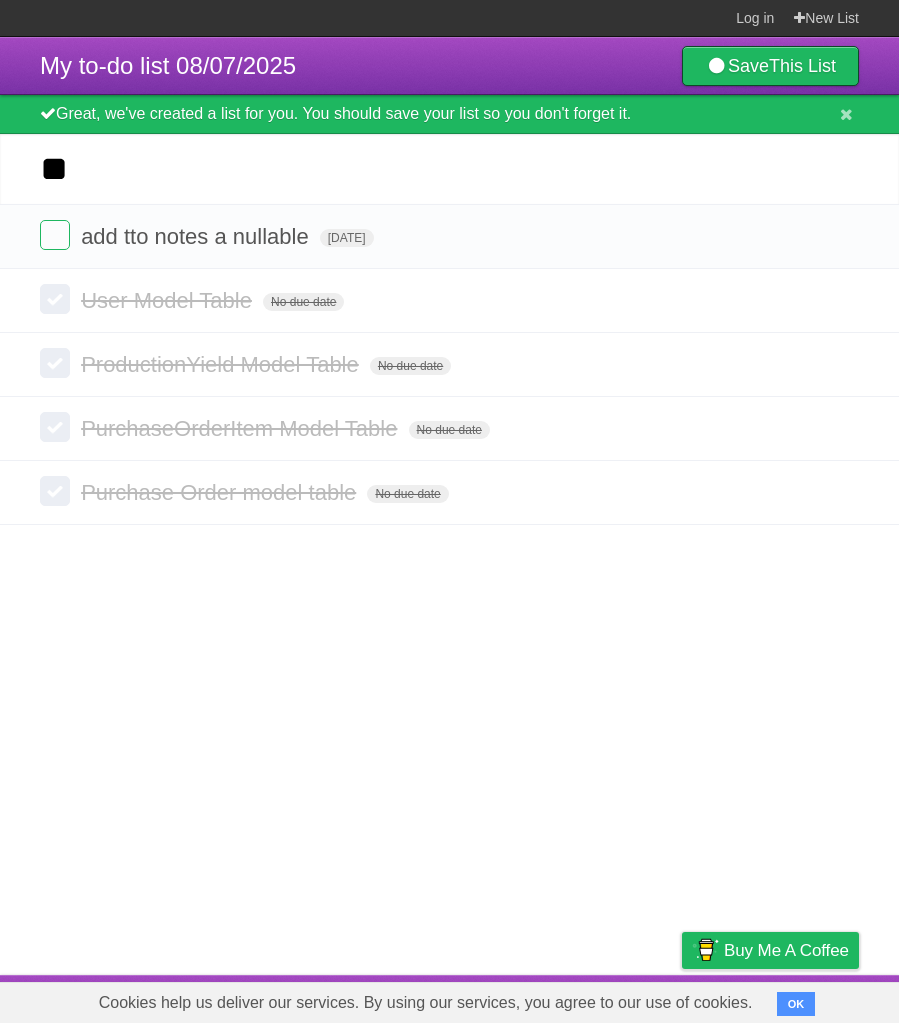type on "*" 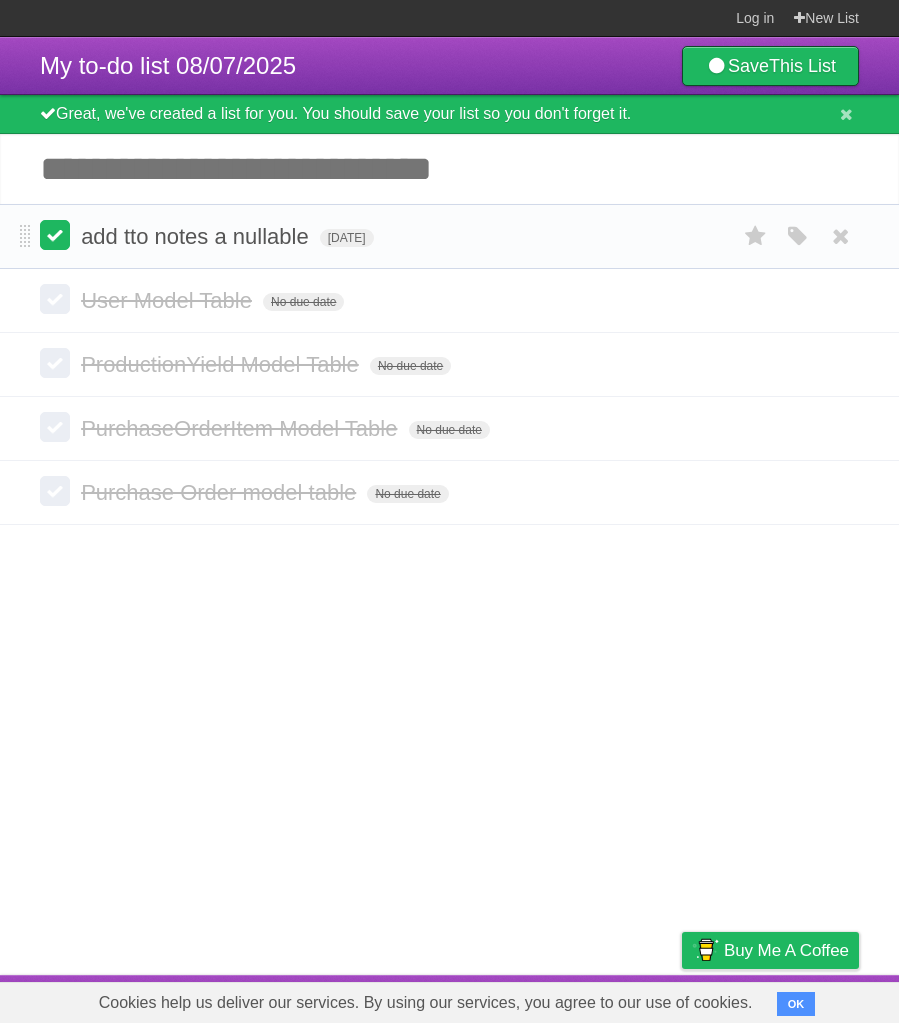 click at bounding box center (55, 235) 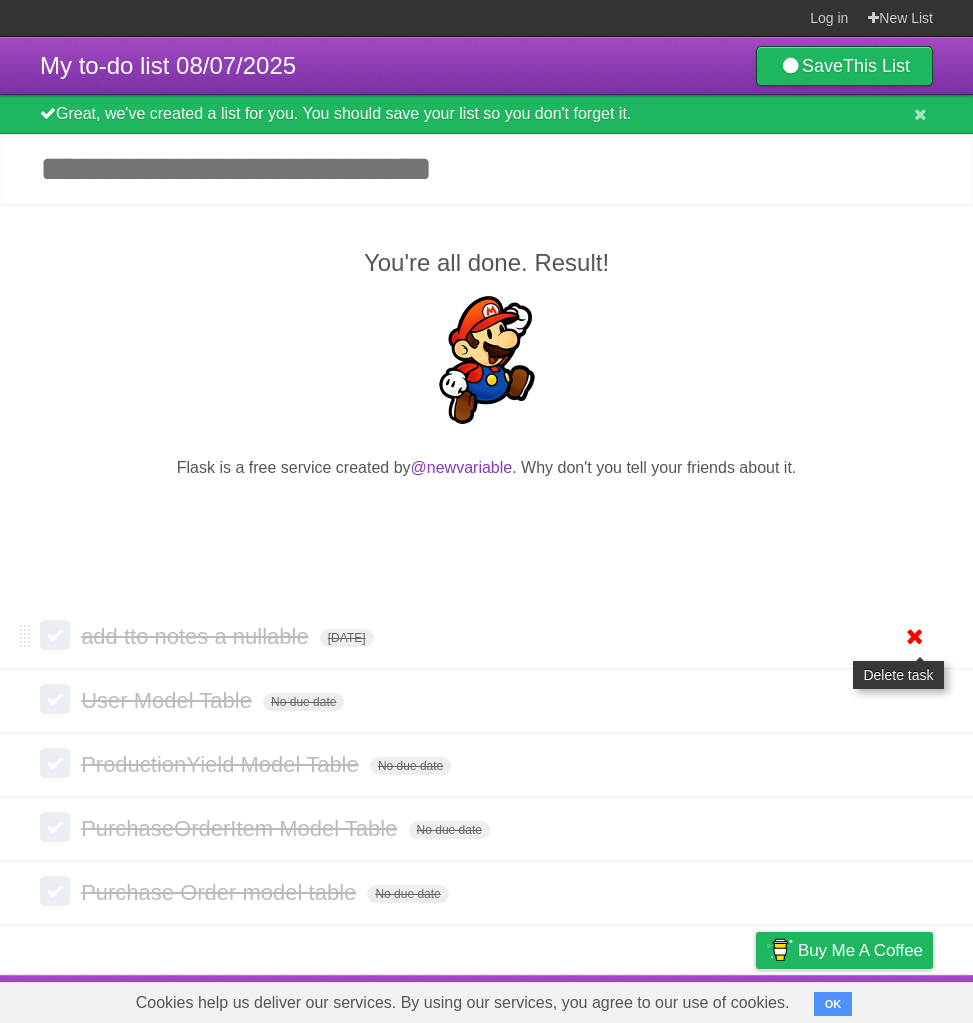 click at bounding box center [915, 636] 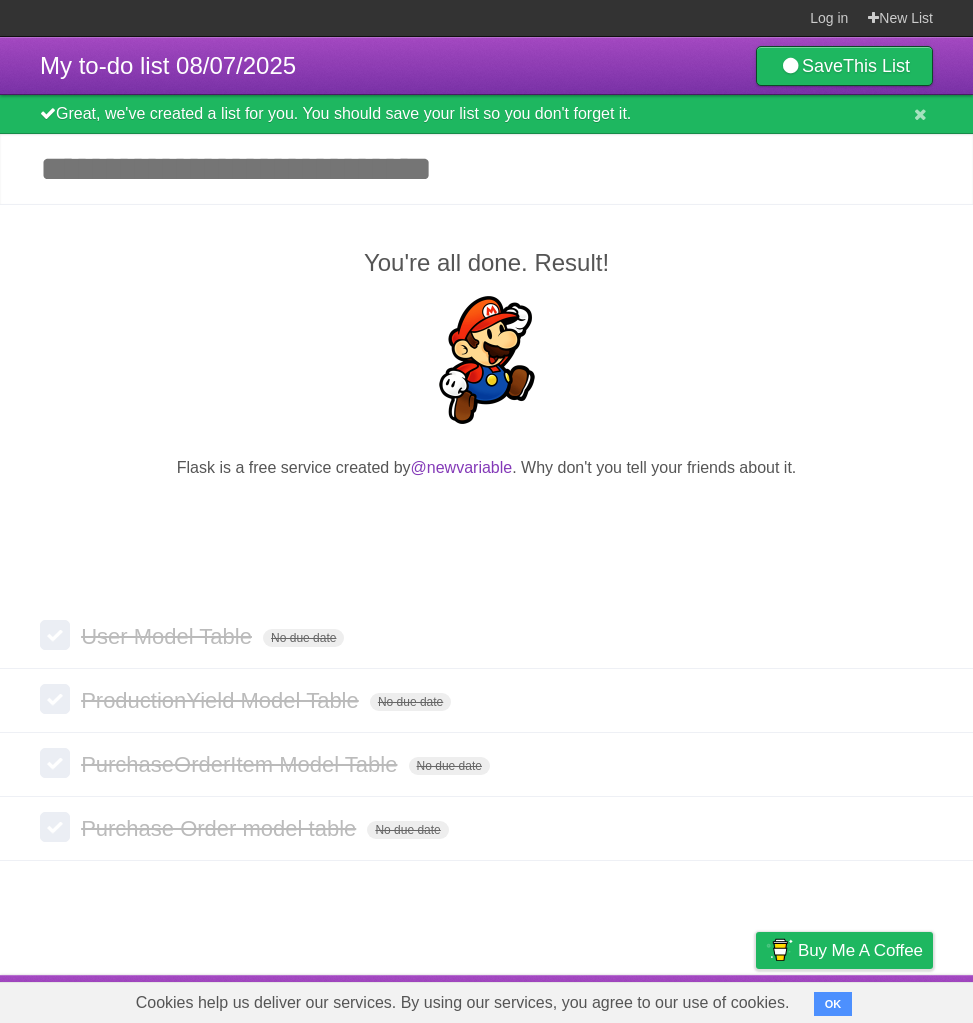 click on "You're all done. Result! Flask is a free service created by  @[USERNAME] . Why don't you tell your friends about it." at bounding box center (486, 404) 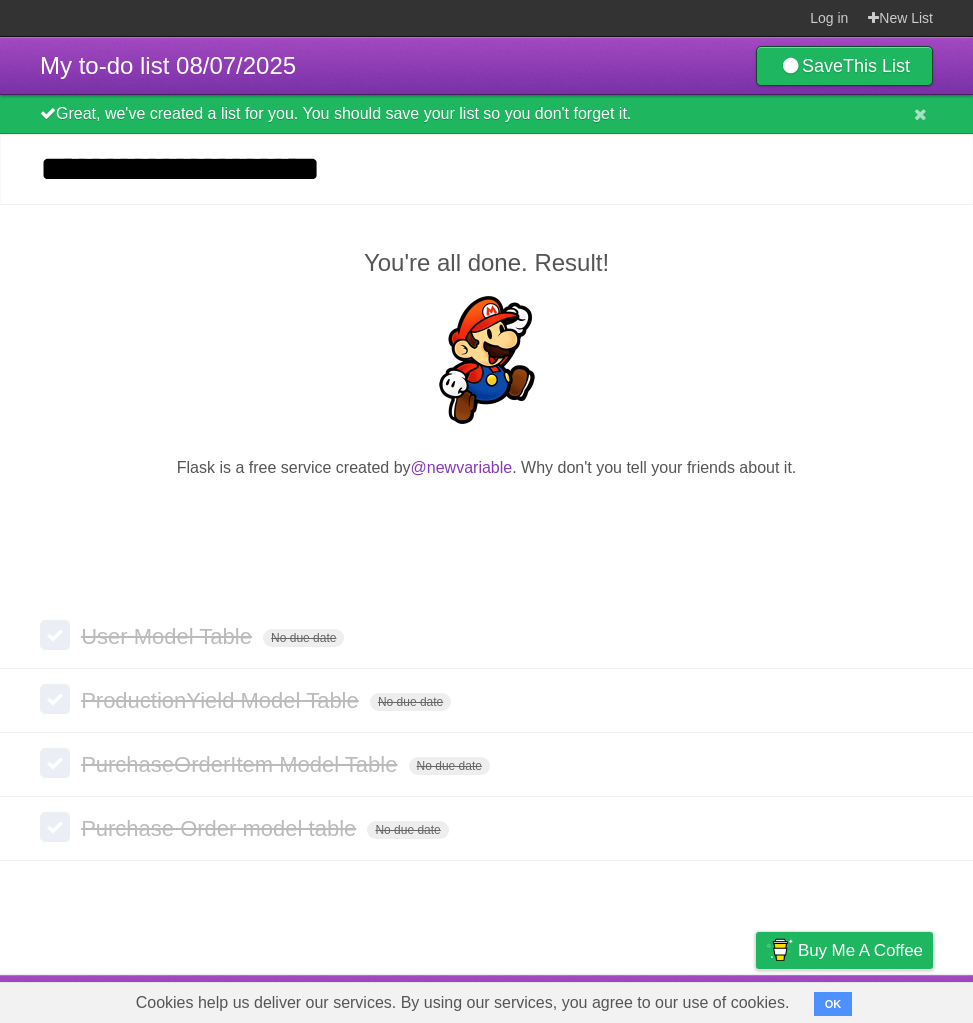 type on "**********" 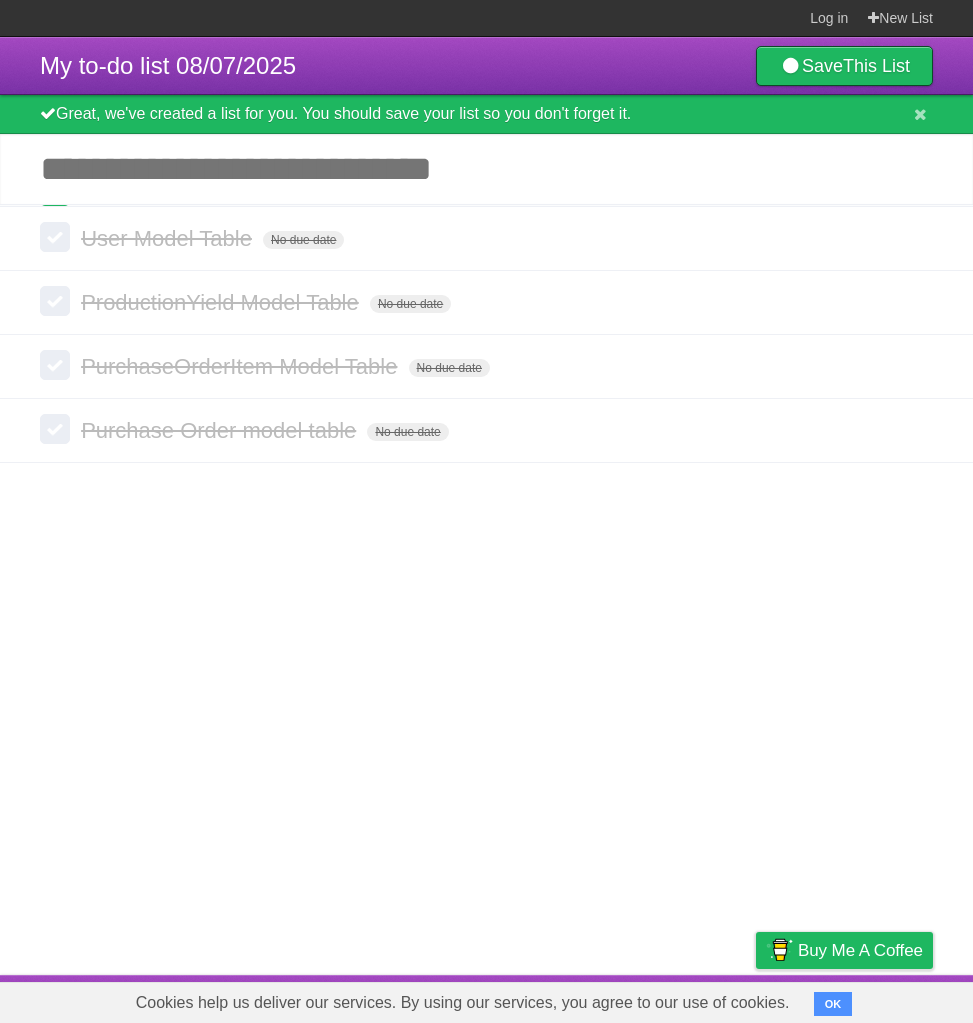 click on "*********" at bounding box center [0, 0] 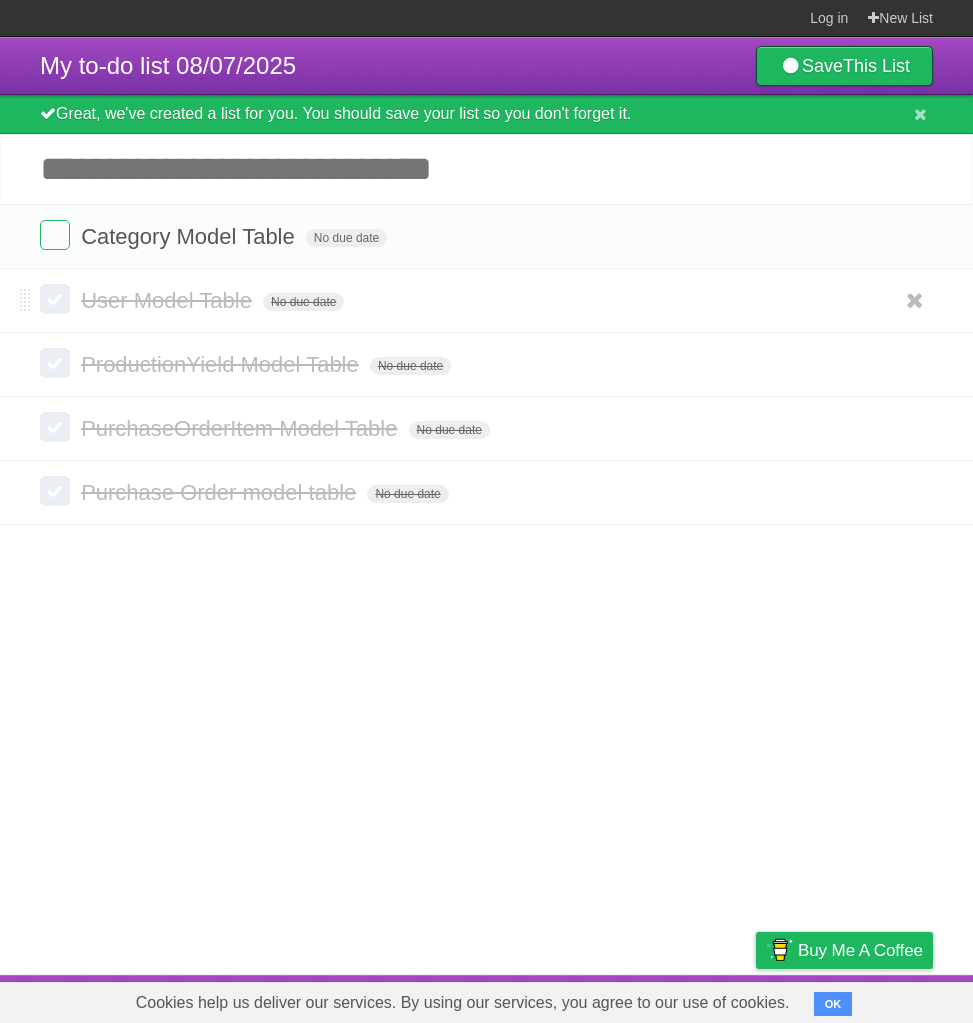 click on "User Model Table
No due date
White
Red
Blue
Green
Purple
Orange" at bounding box center [486, 301] 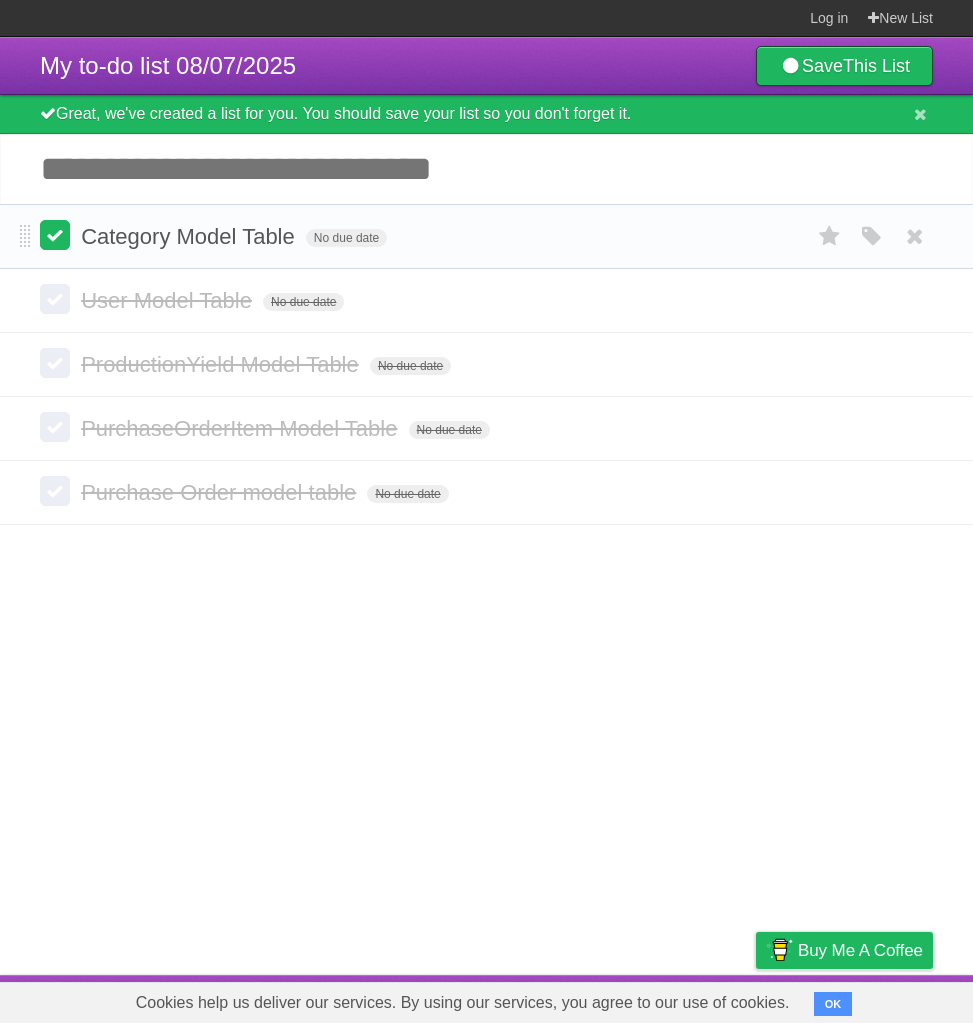 click at bounding box center [55, 235] 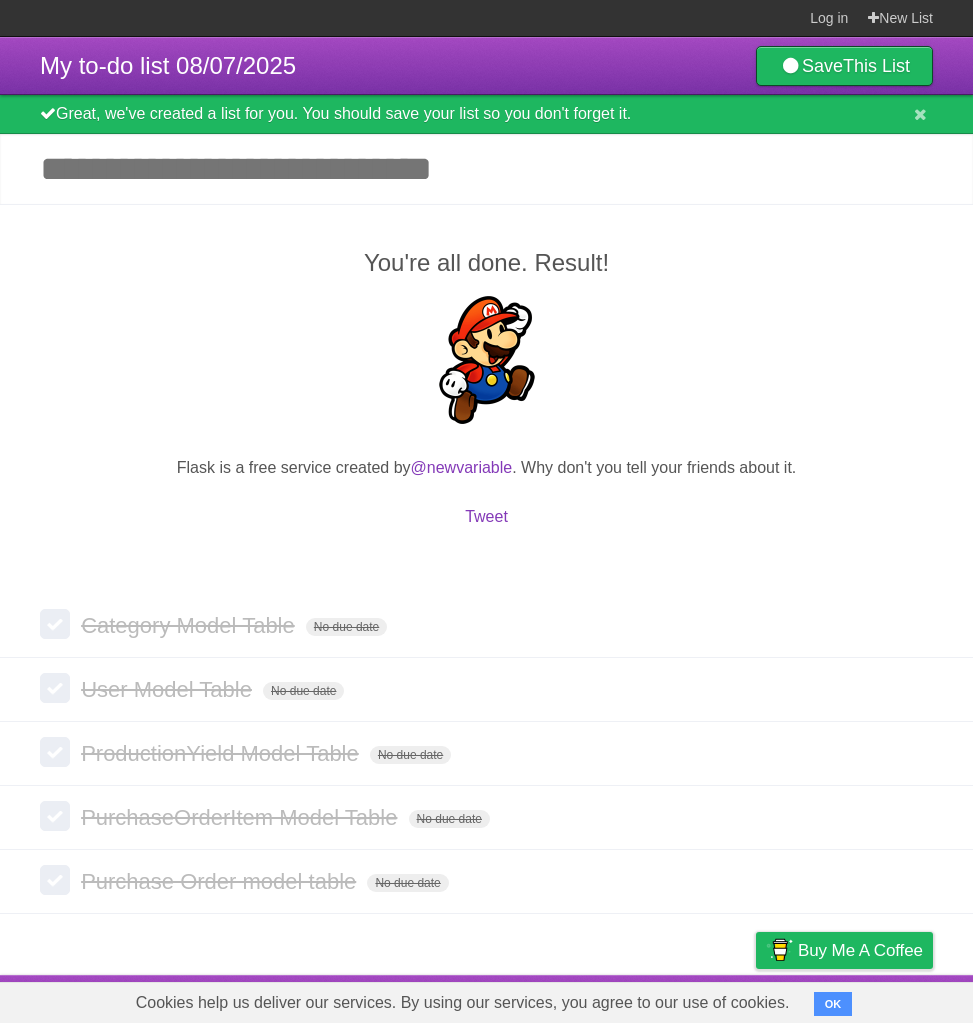 click on "Add another task" at bounding box center [486, 169] 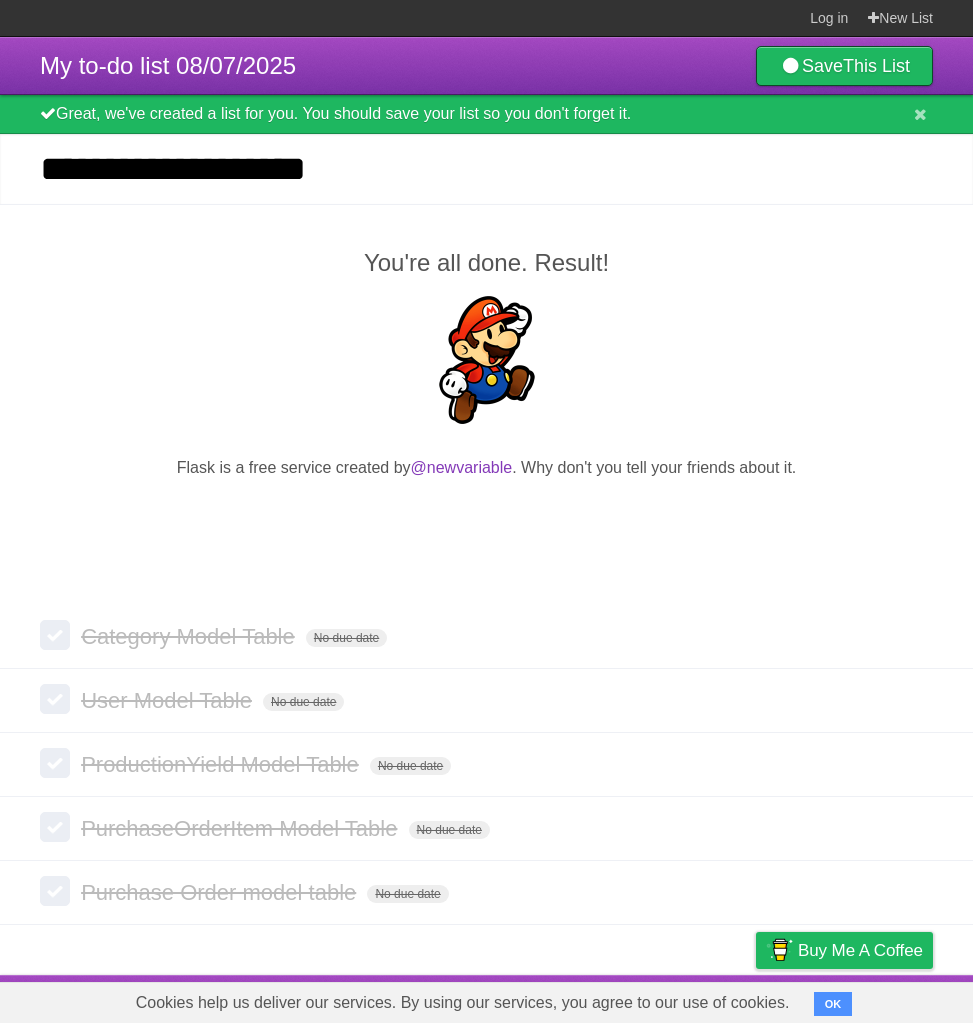 type on "**********" 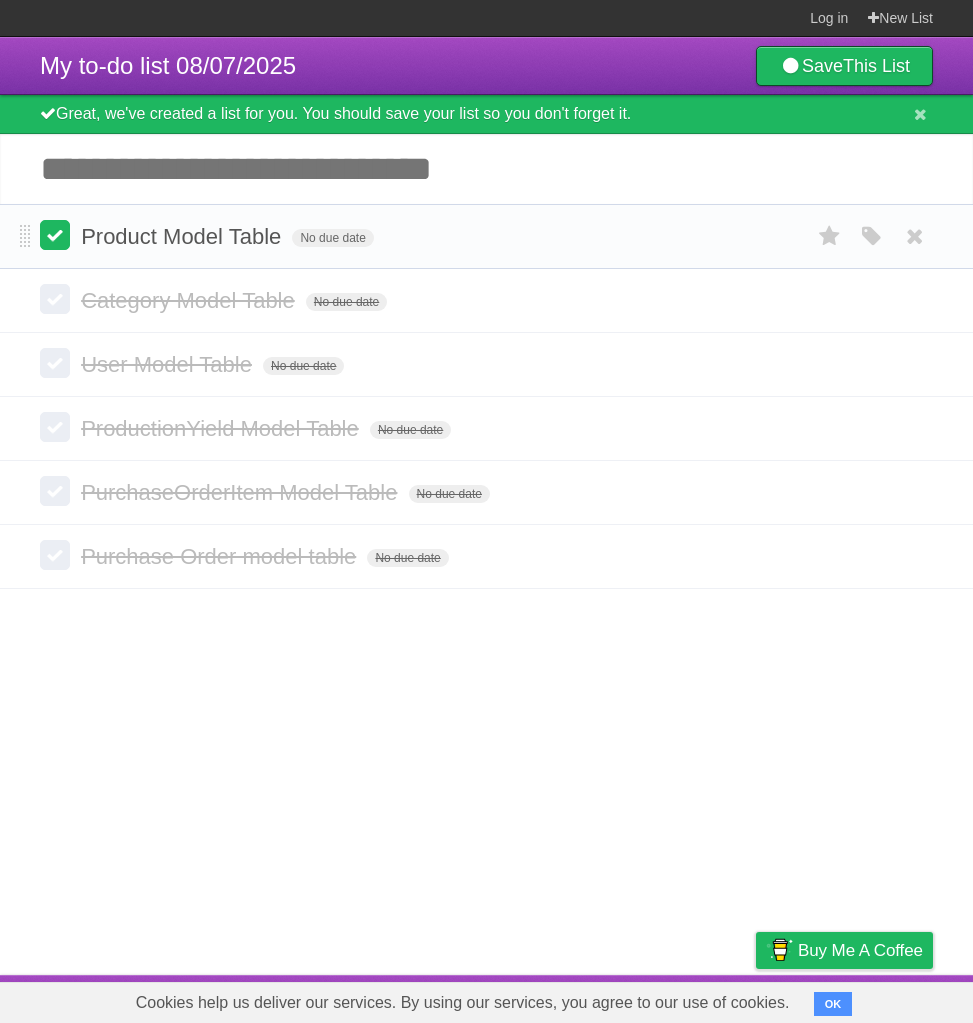 click at bounding box center [55, 235] 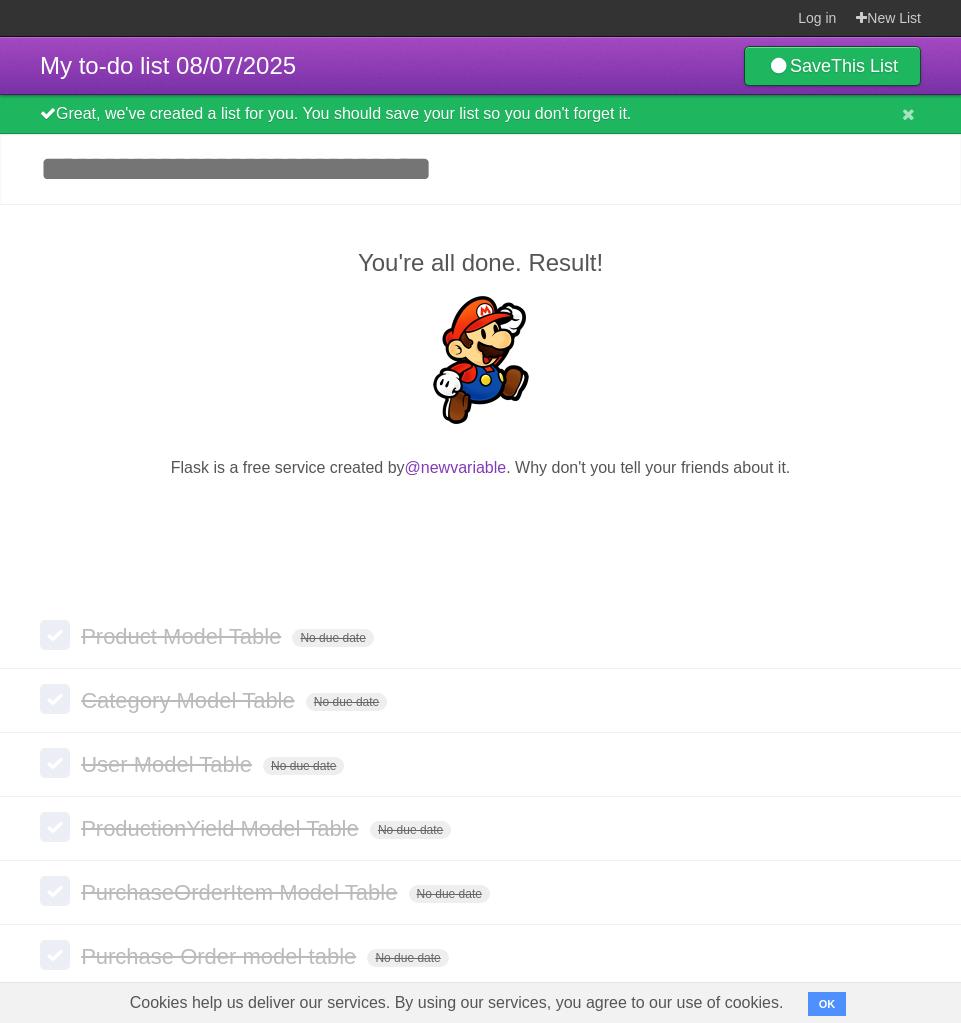 click on "Add another task" at bounding box center [480, 169] 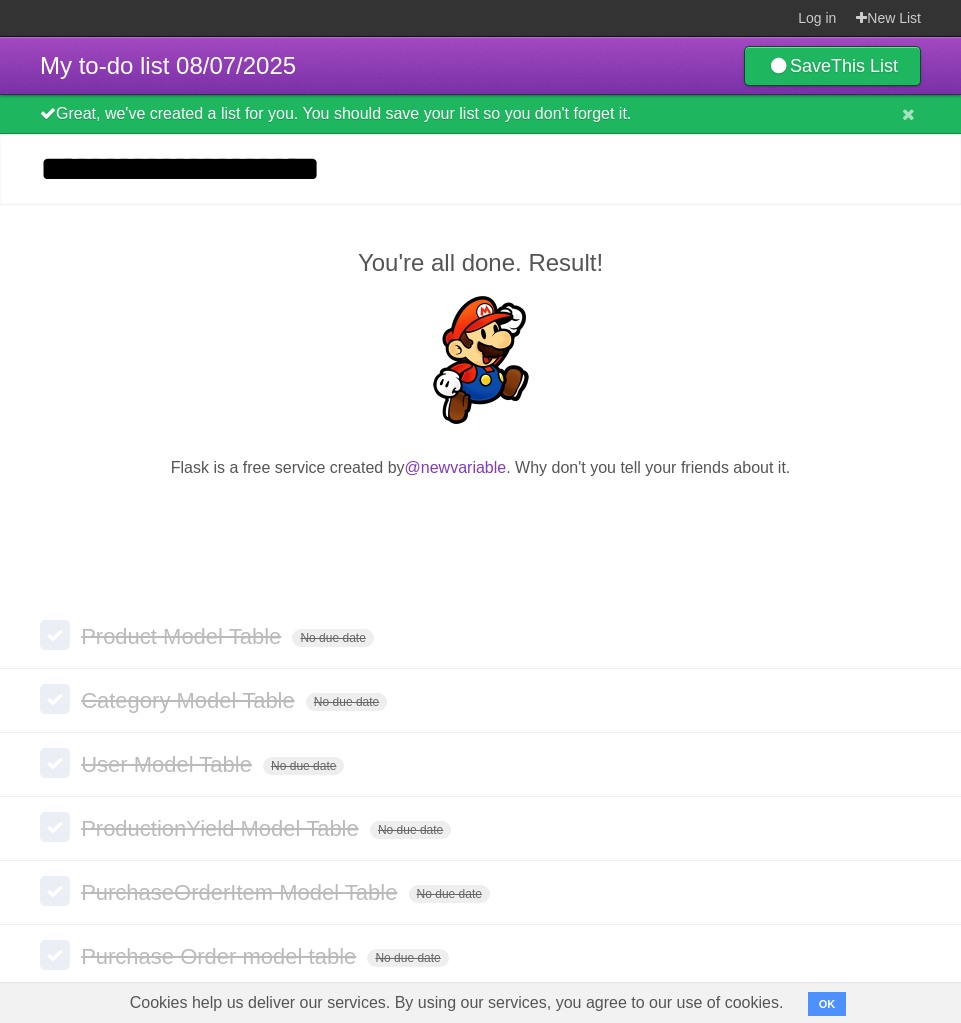 type on "**********" 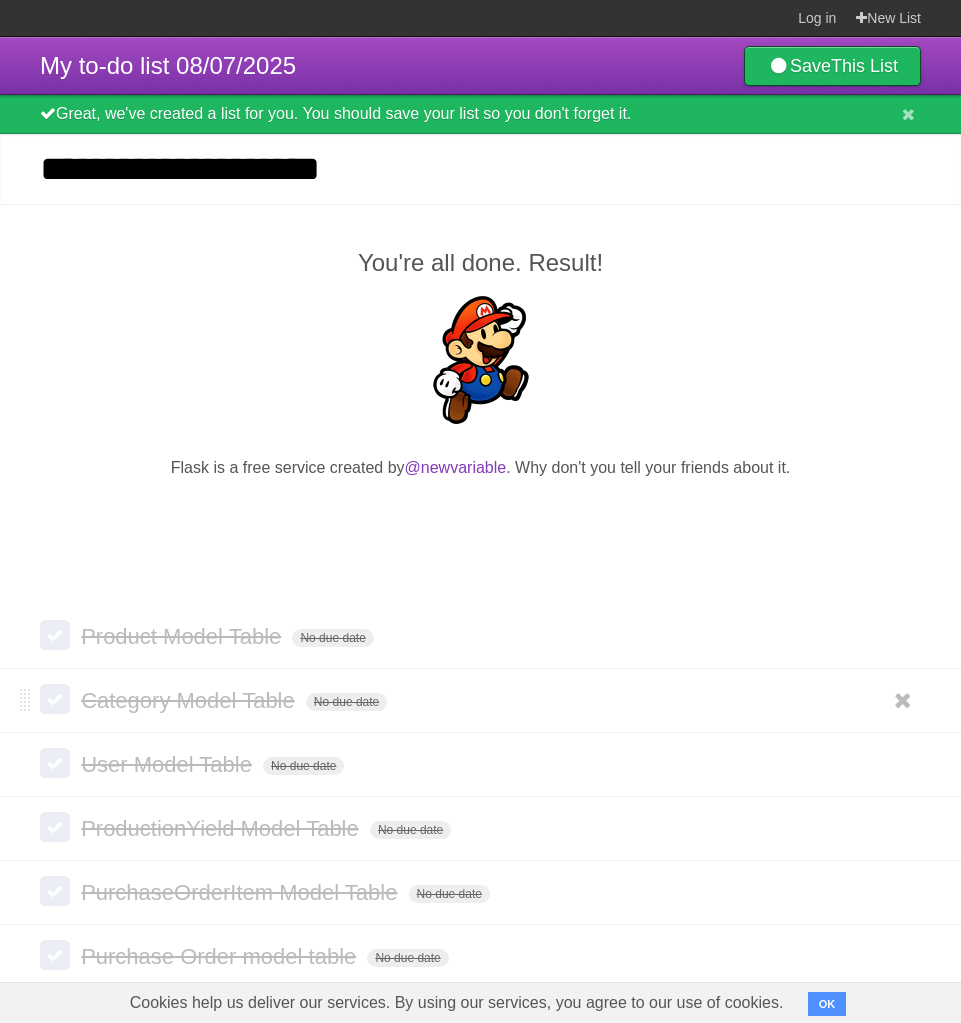 type 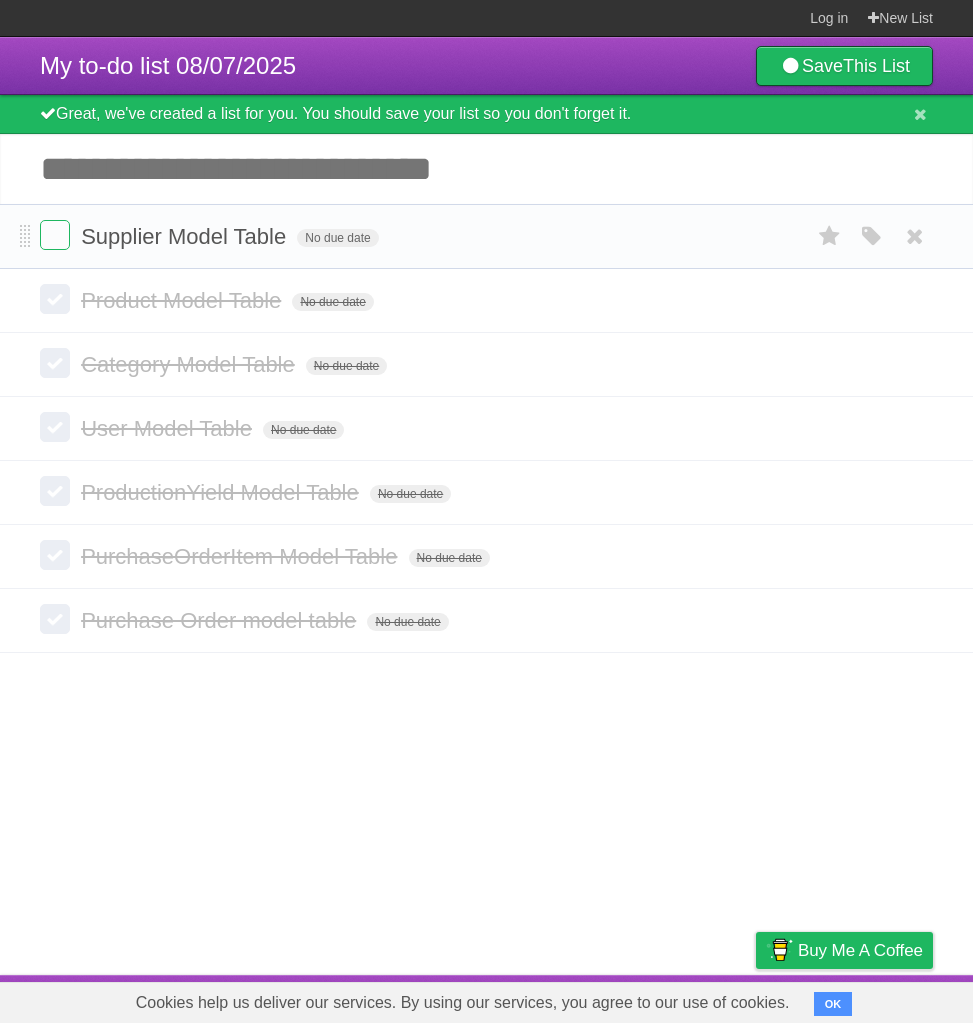 click on "Supplier Model Table
No due date
White
Red
Blue
Green
Purple
Orange" at bounding box center [486, 236] 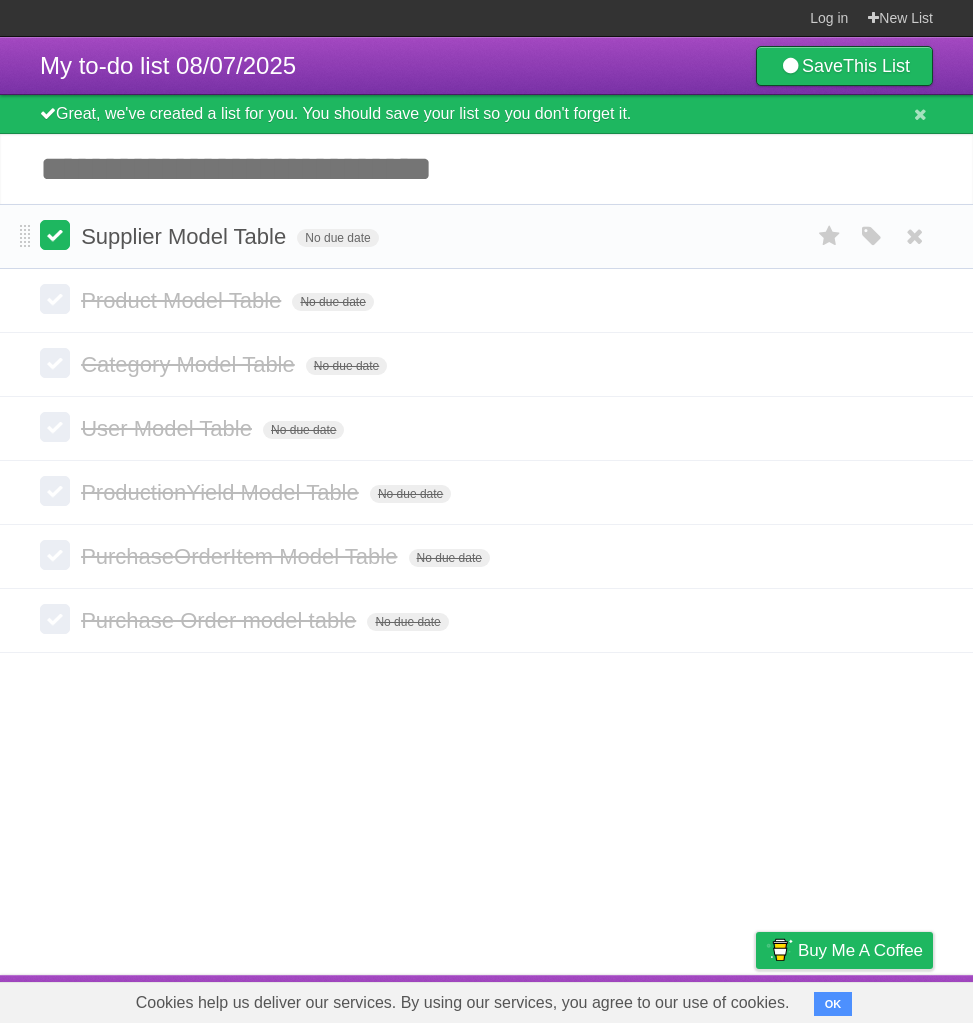 click at bounding box center [55, 235] 